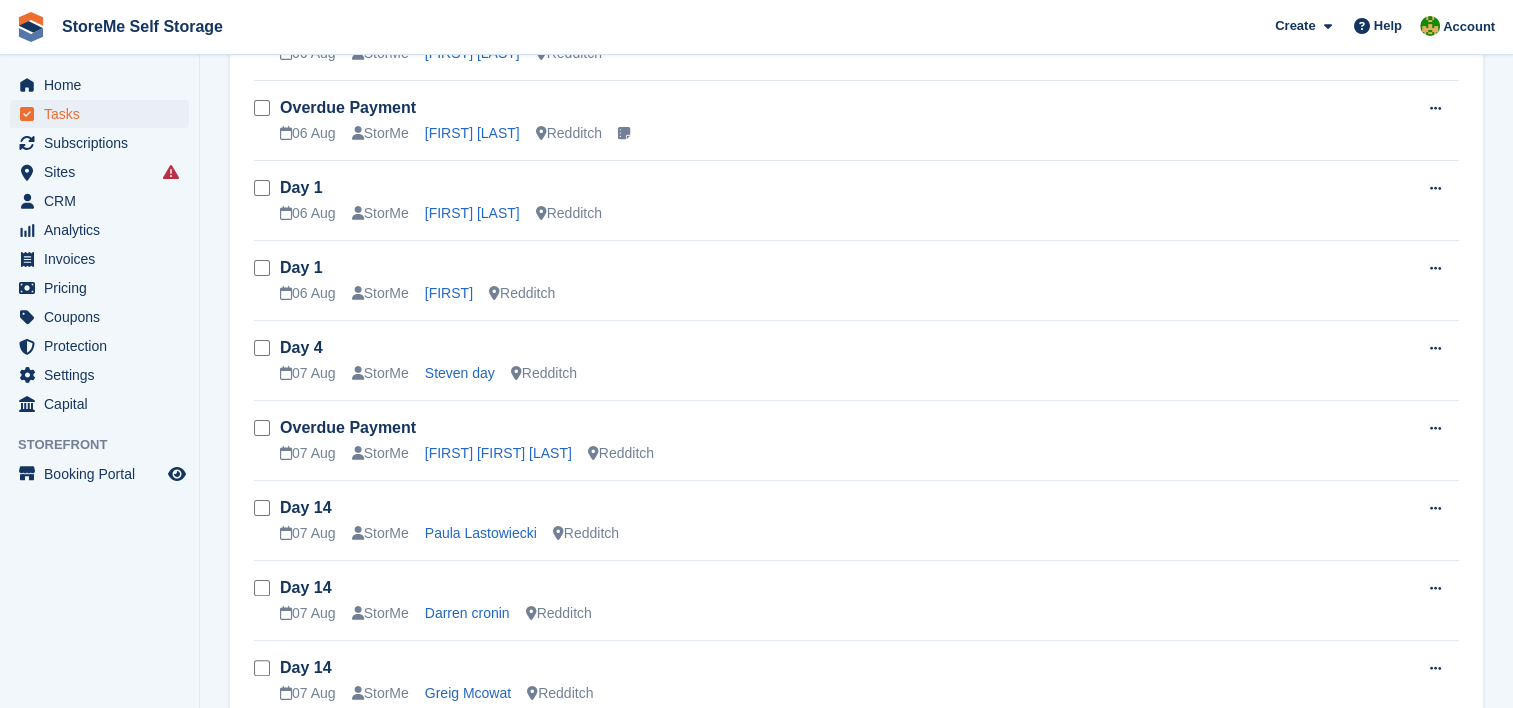 scroll, scrollTop: 0, scrollLeft: 0, axis: both 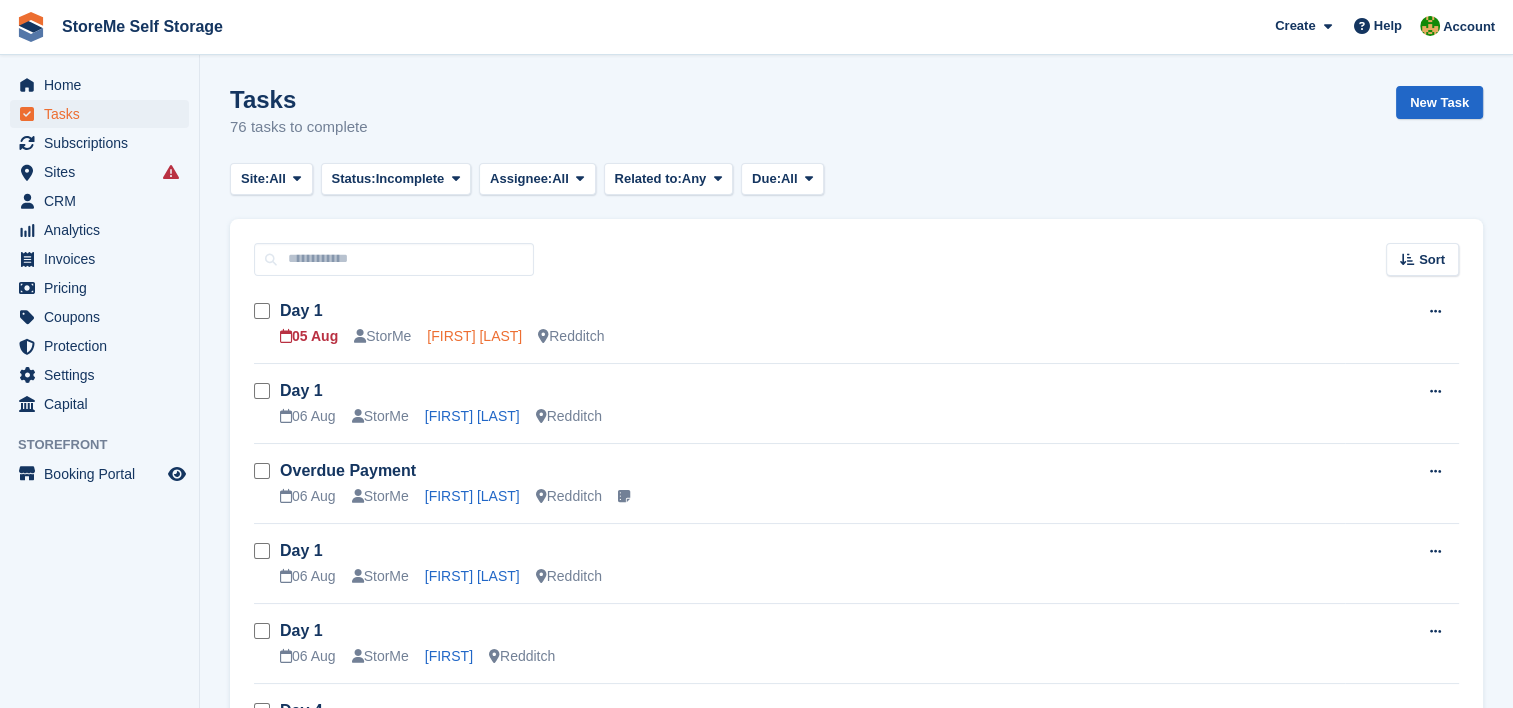 click on "[FIRST] [LAST]" at bounding box center (474, 336) 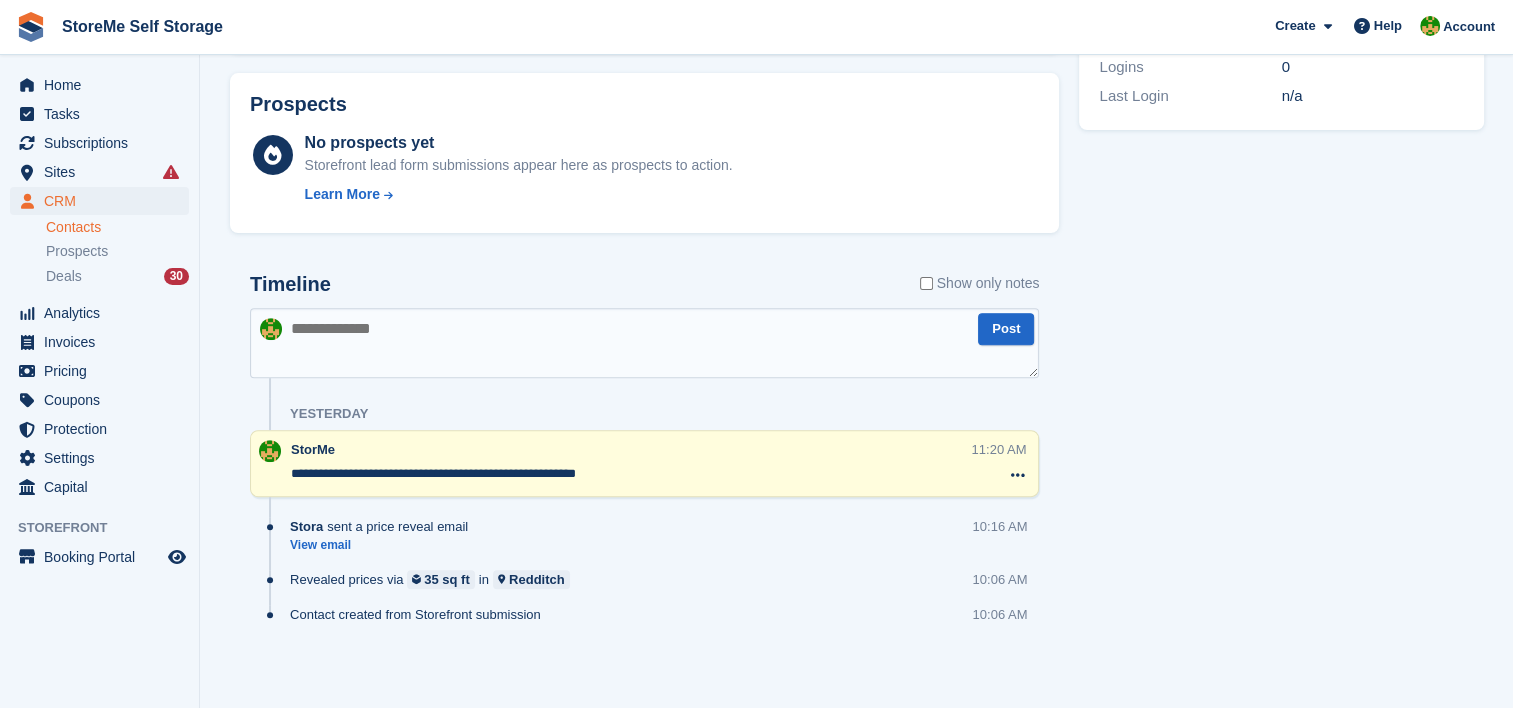 scroll, scrollTop: 651, scrollLeft: 0, axis: vertical 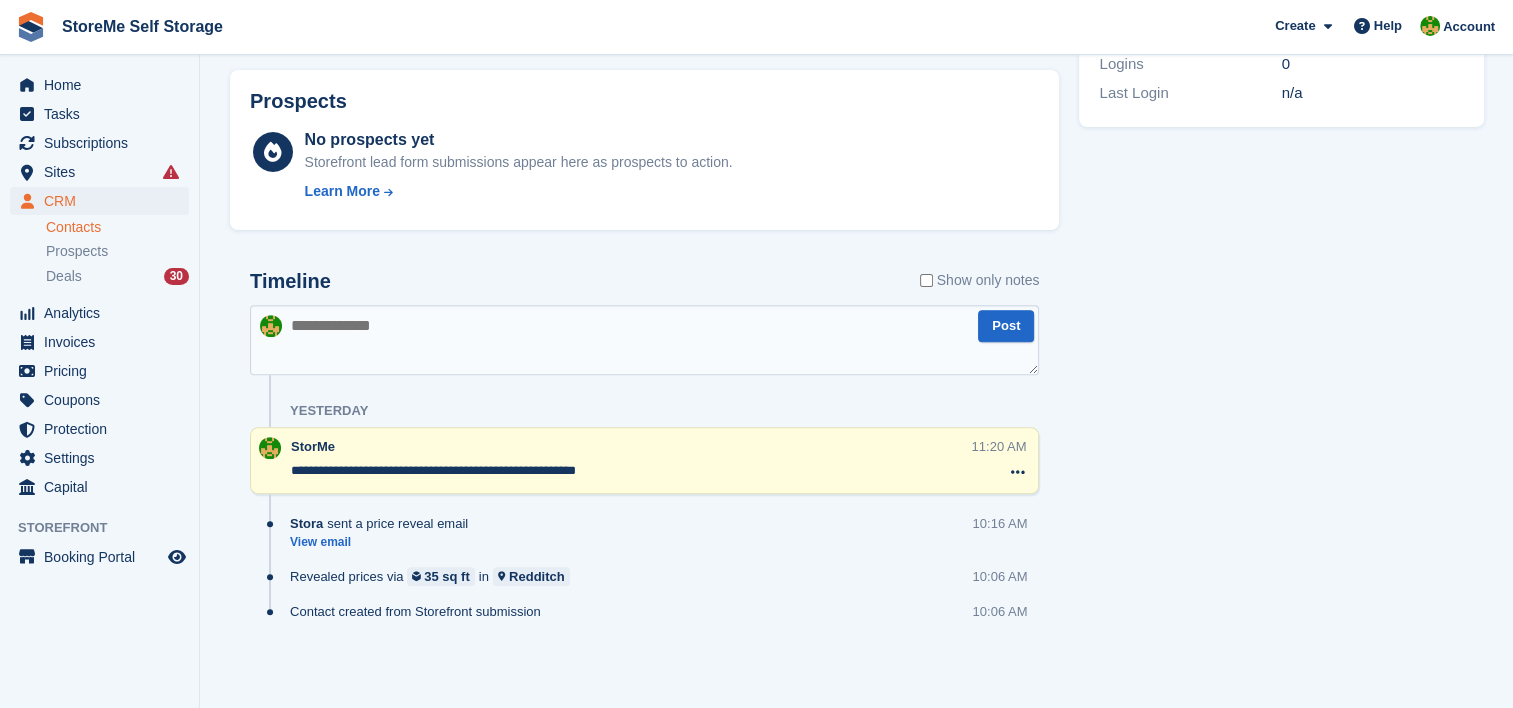 click at bounding box center (644, 340) 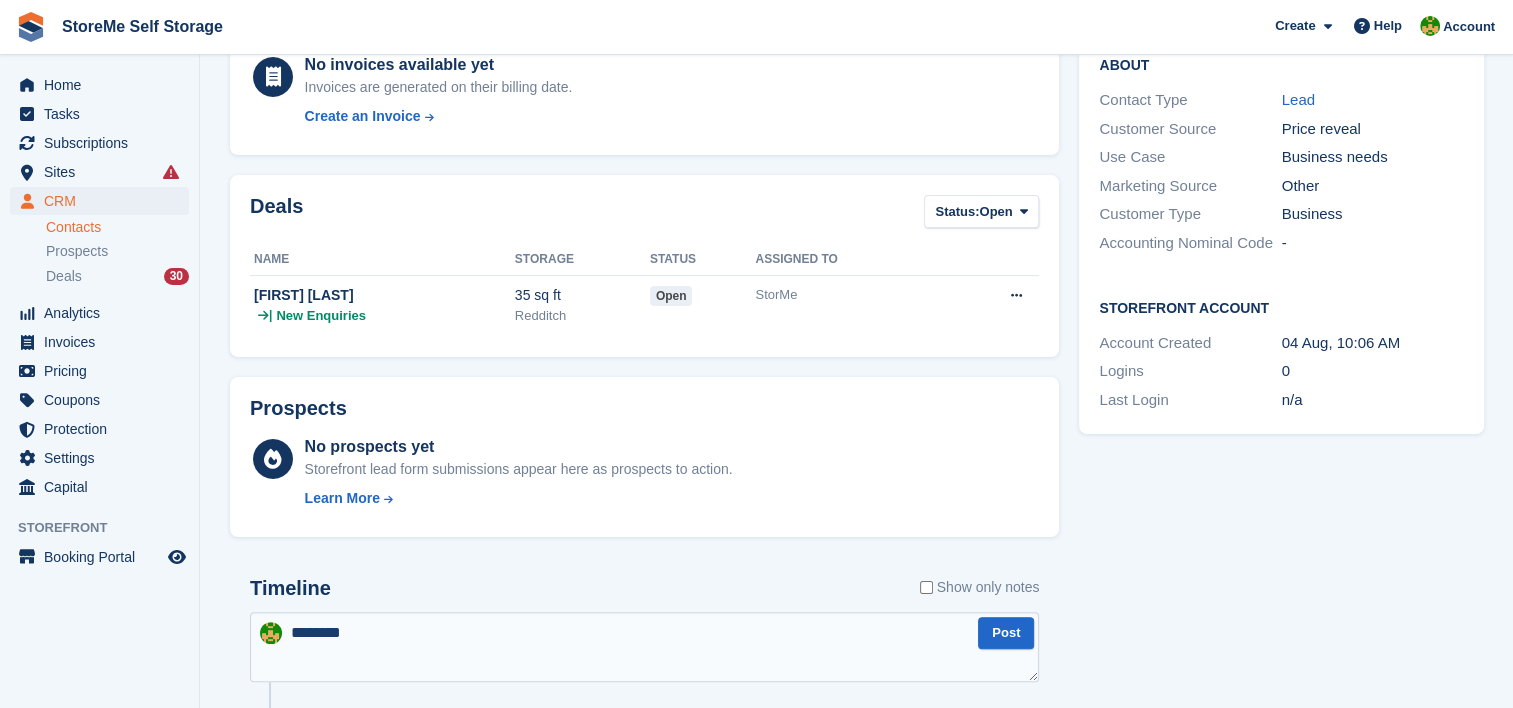 scroll, scrollTop: 600, scrollLeft: 0, axis: vertical 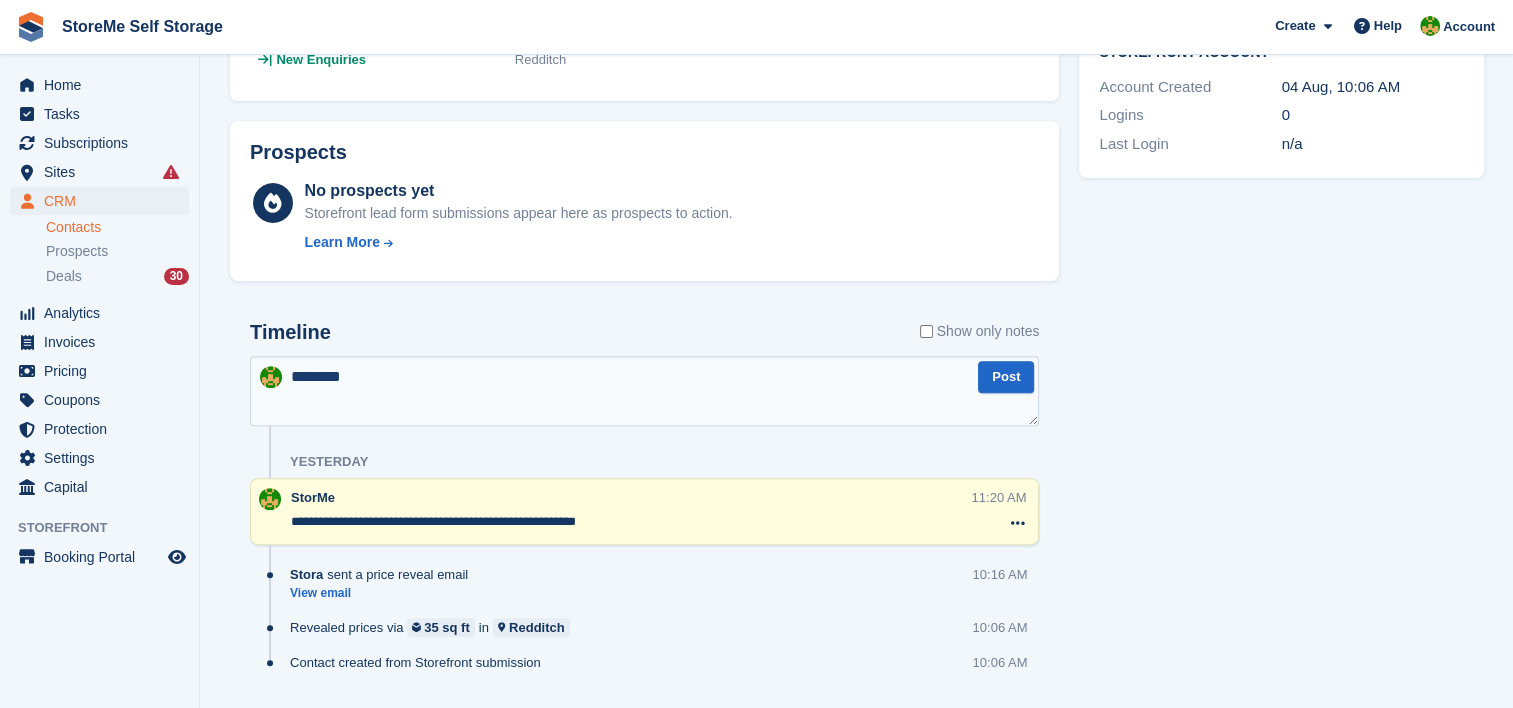 click on "*******" at bounding box center (644, 391) 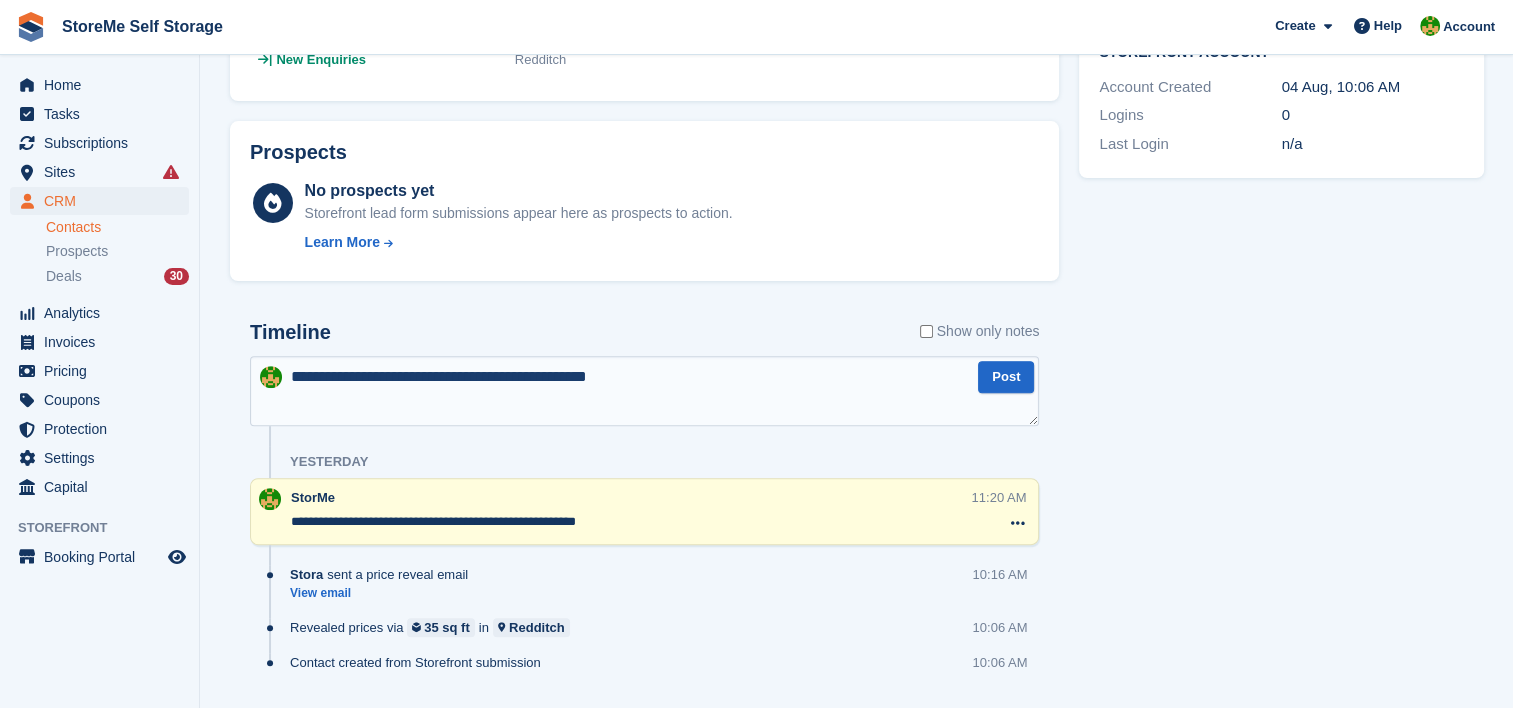 click on "Prospects
No prospects yet
Storefront lead form submissions appear here as prospects to action.
Learn More" at bounding box center (644, 201) 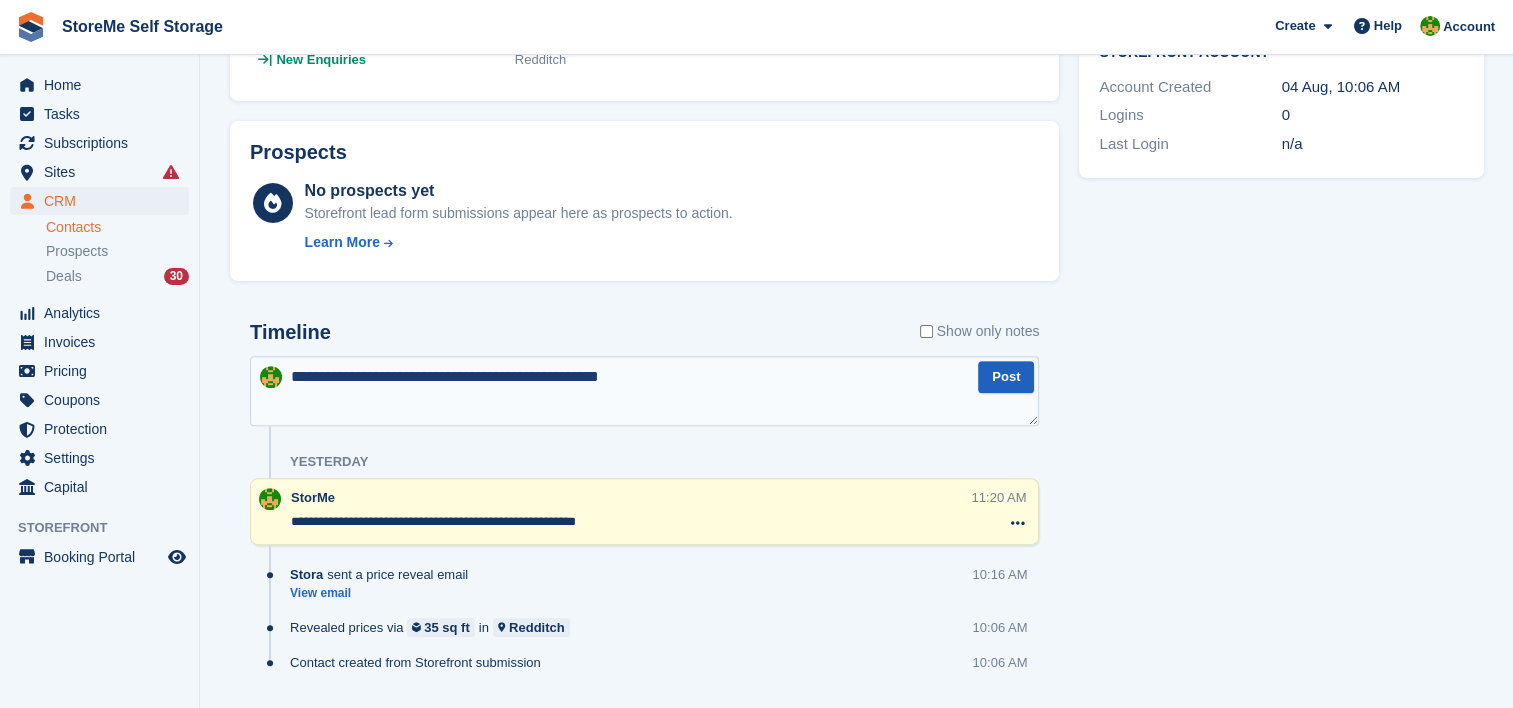 type on "**********" 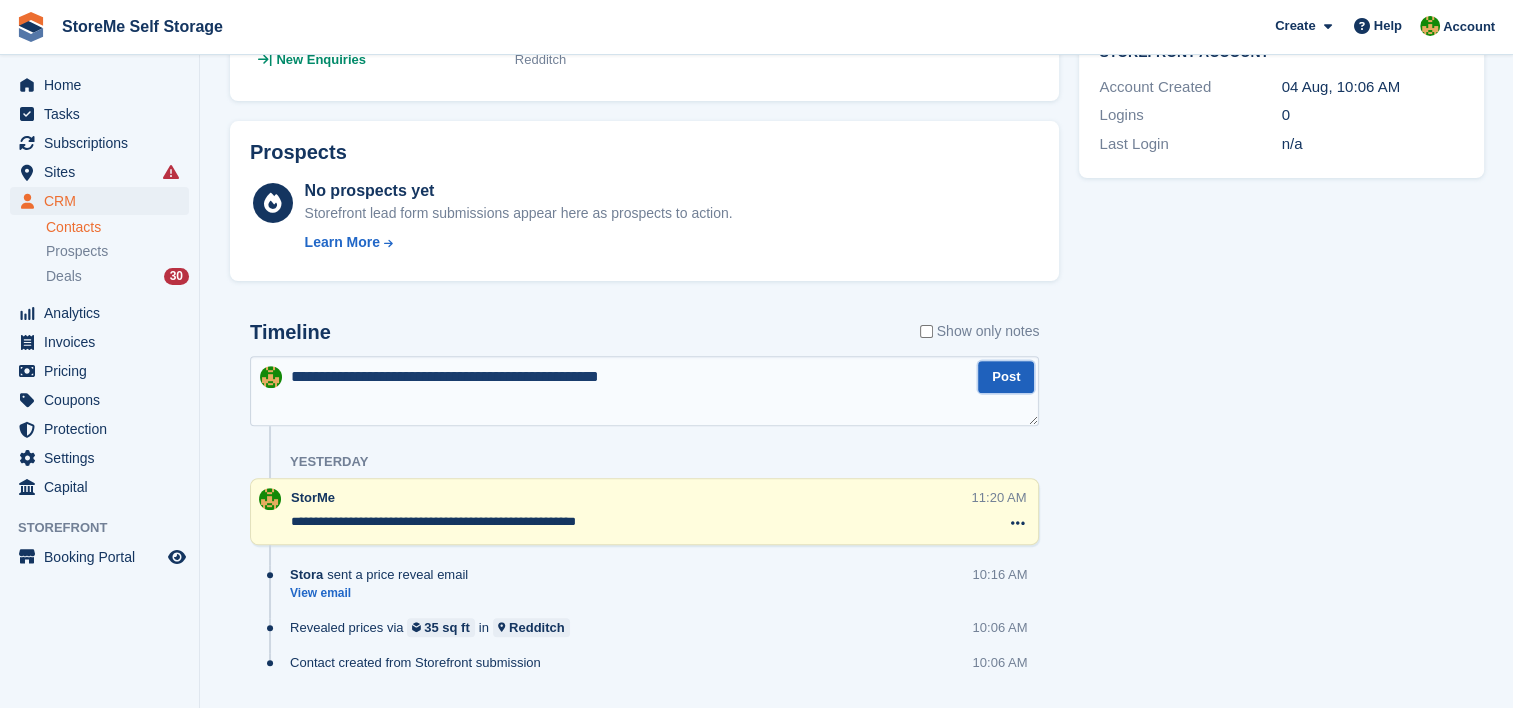 click on "Post" at bounding box center [1006, 377] 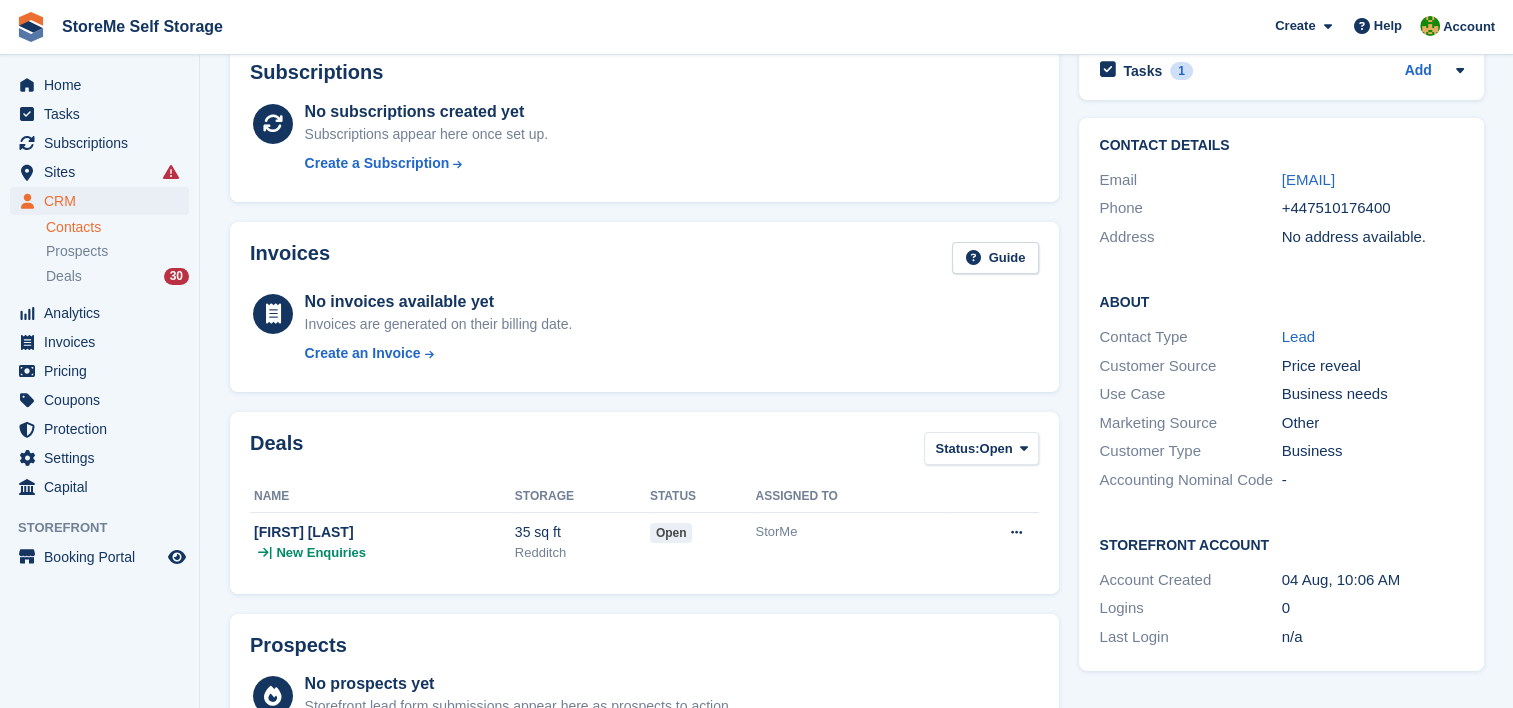 scroll, scrollTop: 0, scrollLeft: 0, axis: both 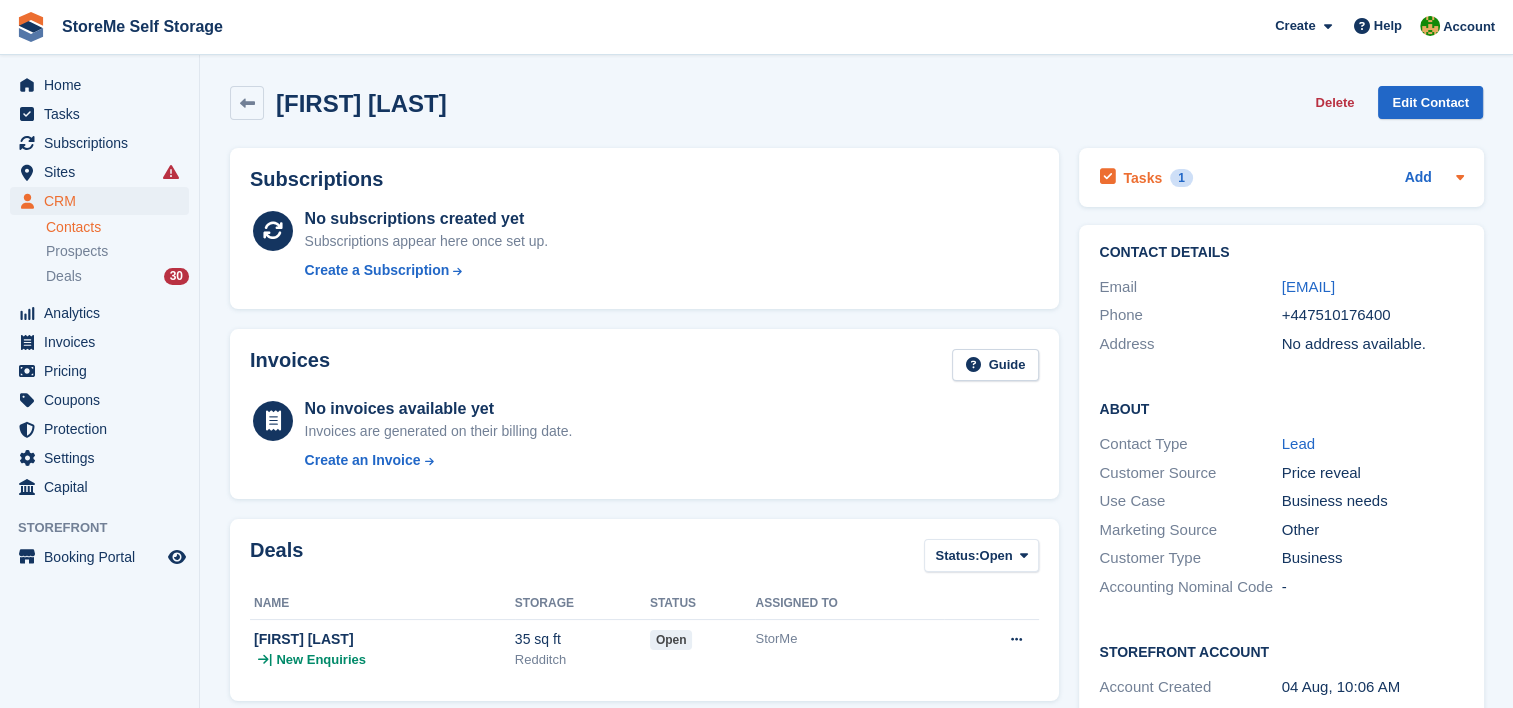 click on "Tasks
1" at bounding box center (1145, 177) 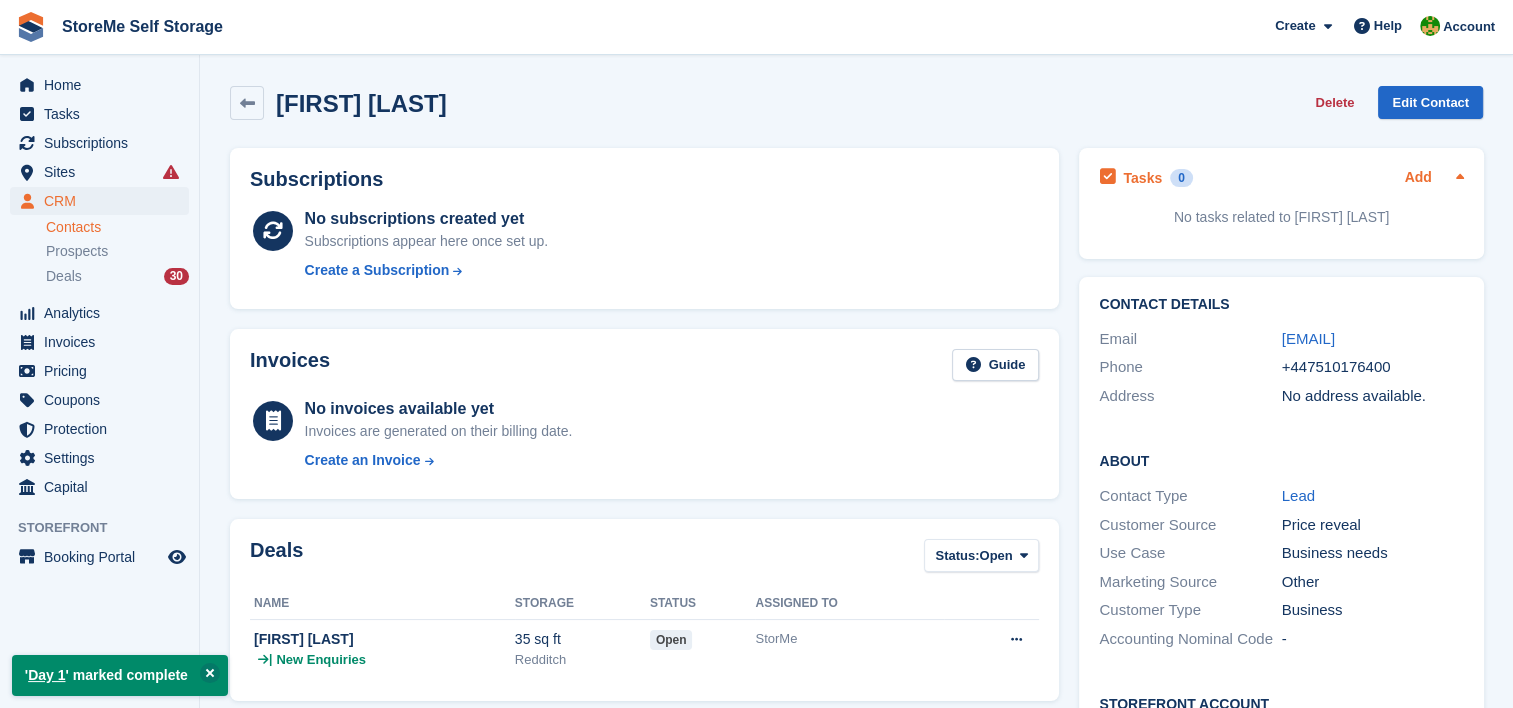 click on "Add" at bounding box center (1418, 178) 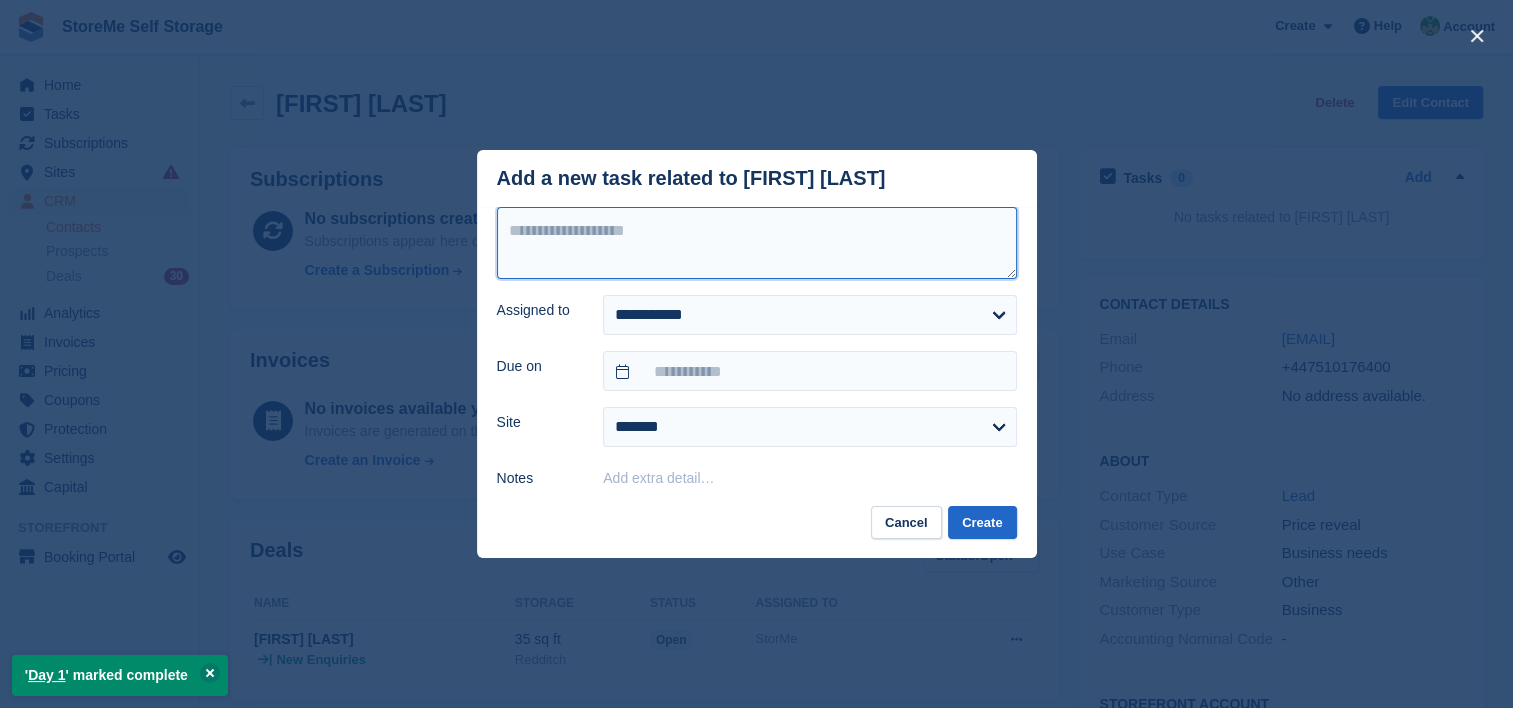 click at bounding box center (757, 243) 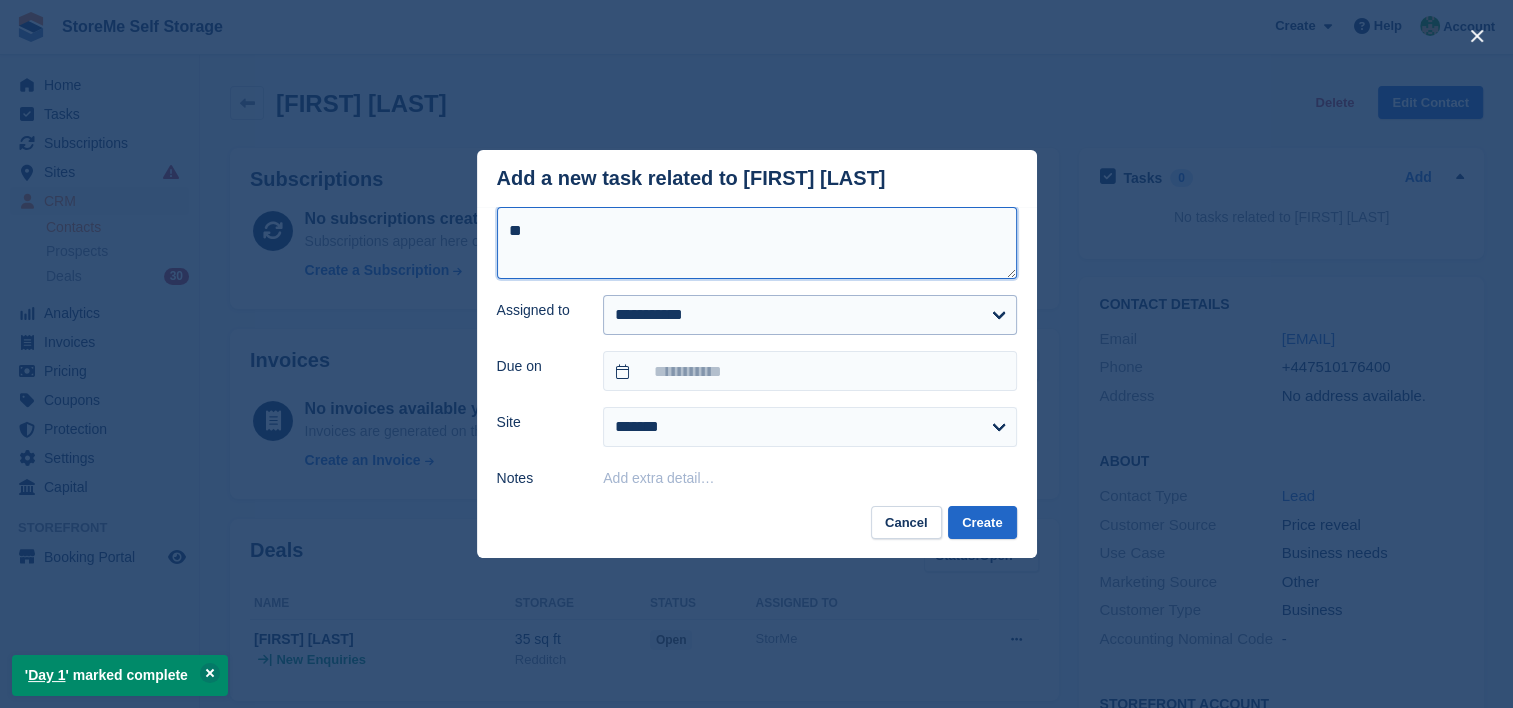 type on "**" 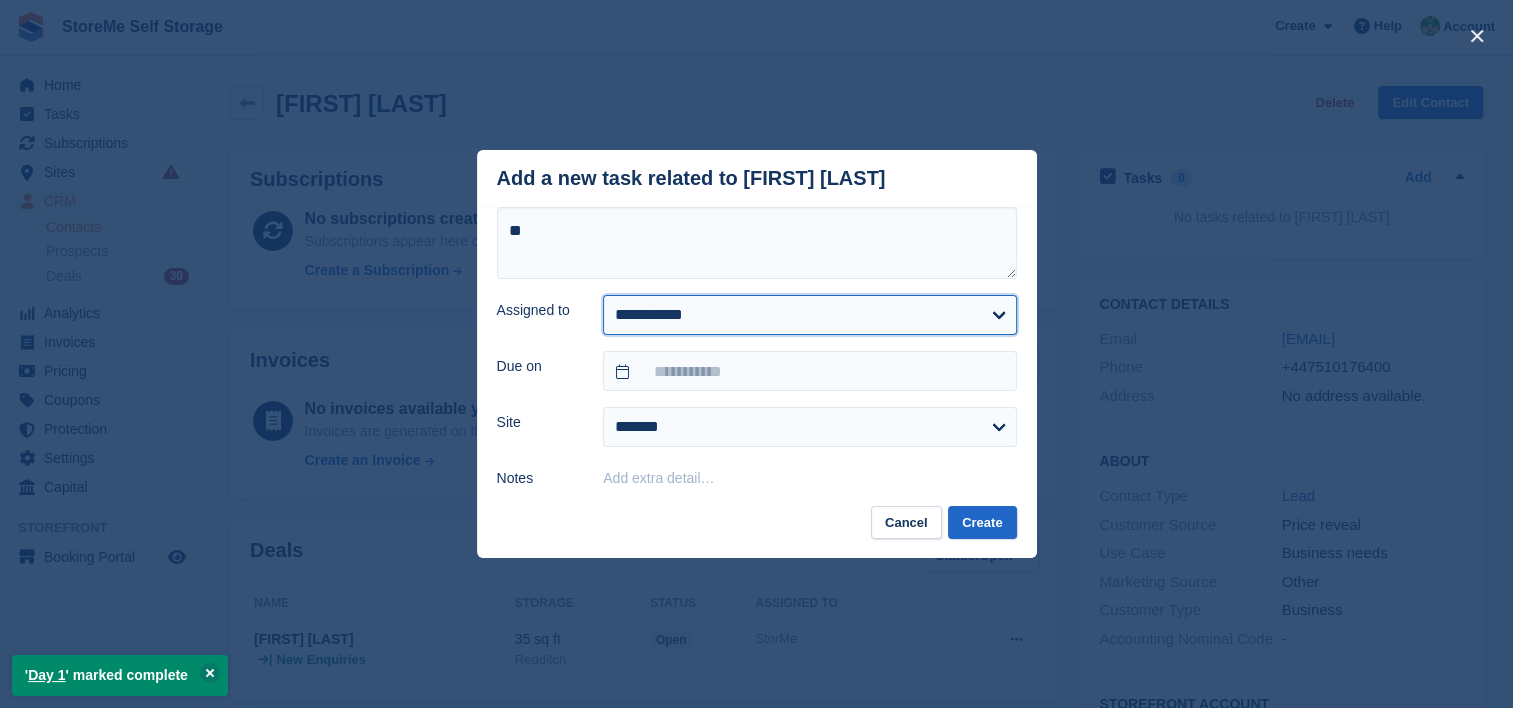click on "**********" at bounding box center (809, 315) 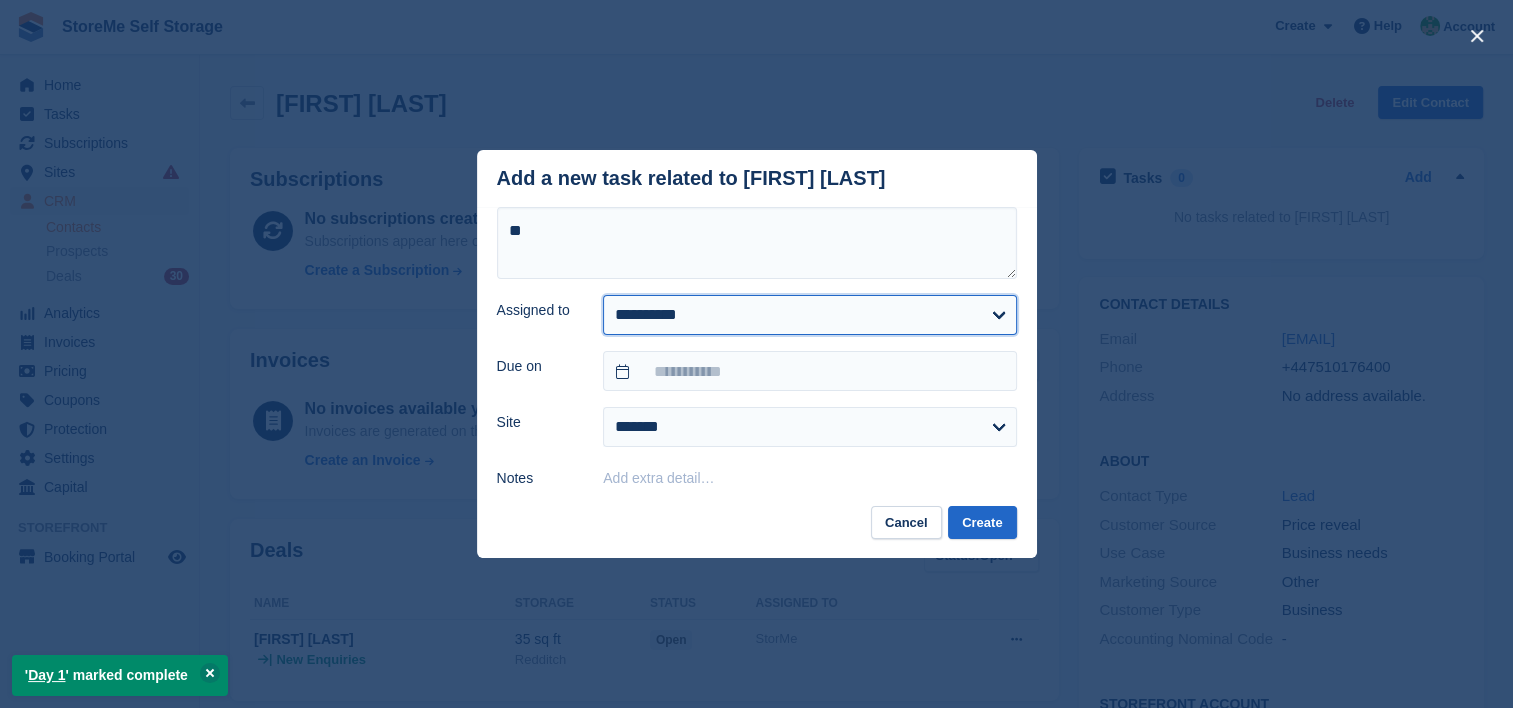 click on "**********" at bounding box center [809, 315] 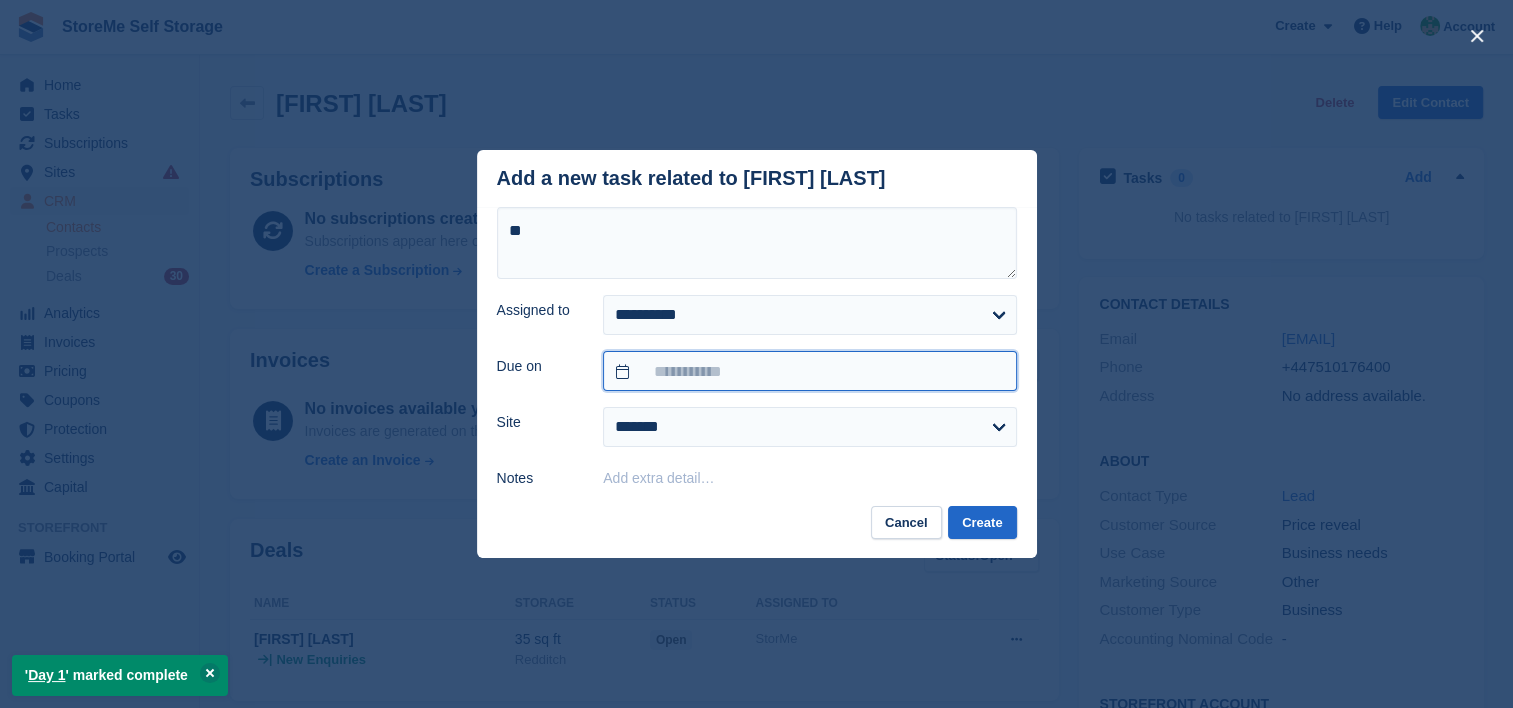 click at bounding box center [809, 371] 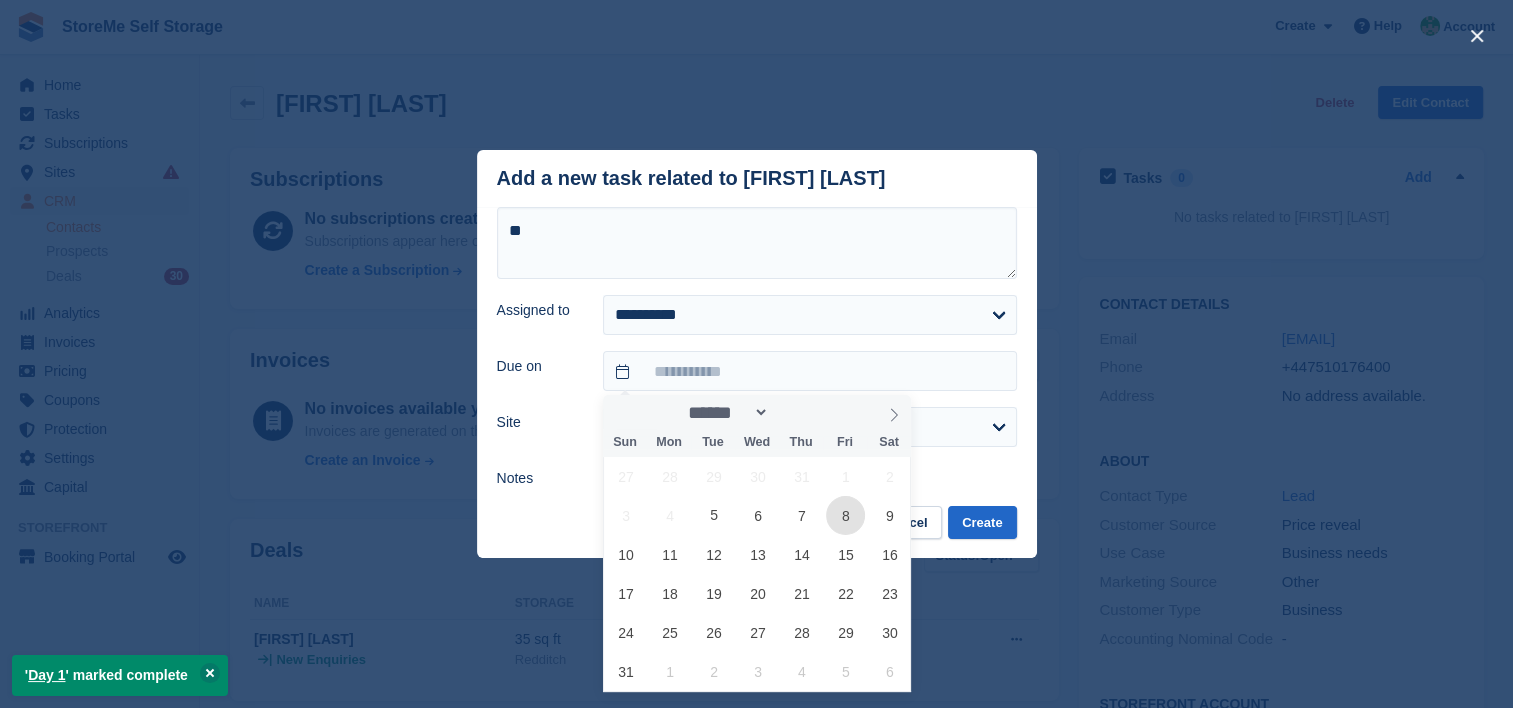 click on "8" at bounding box center [845, 515] 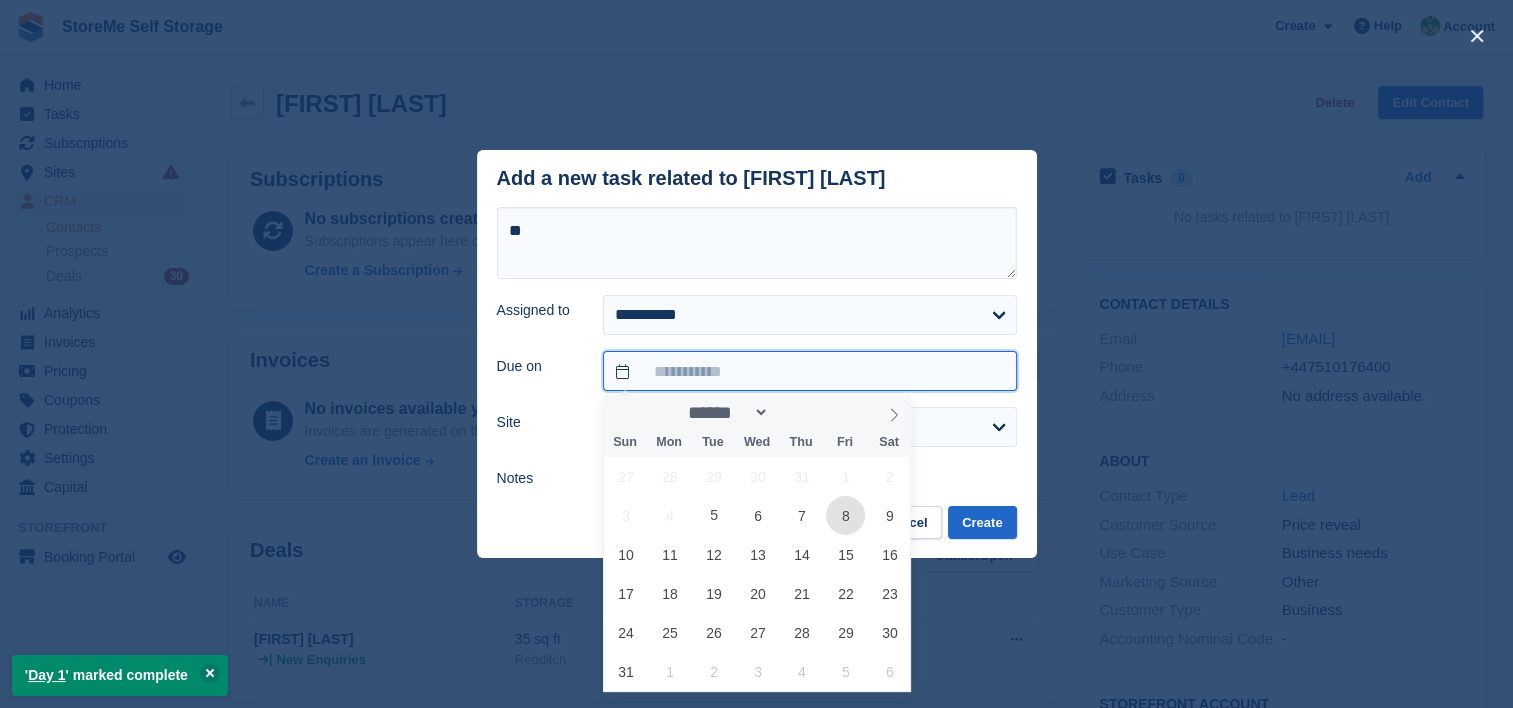 type on "**********" 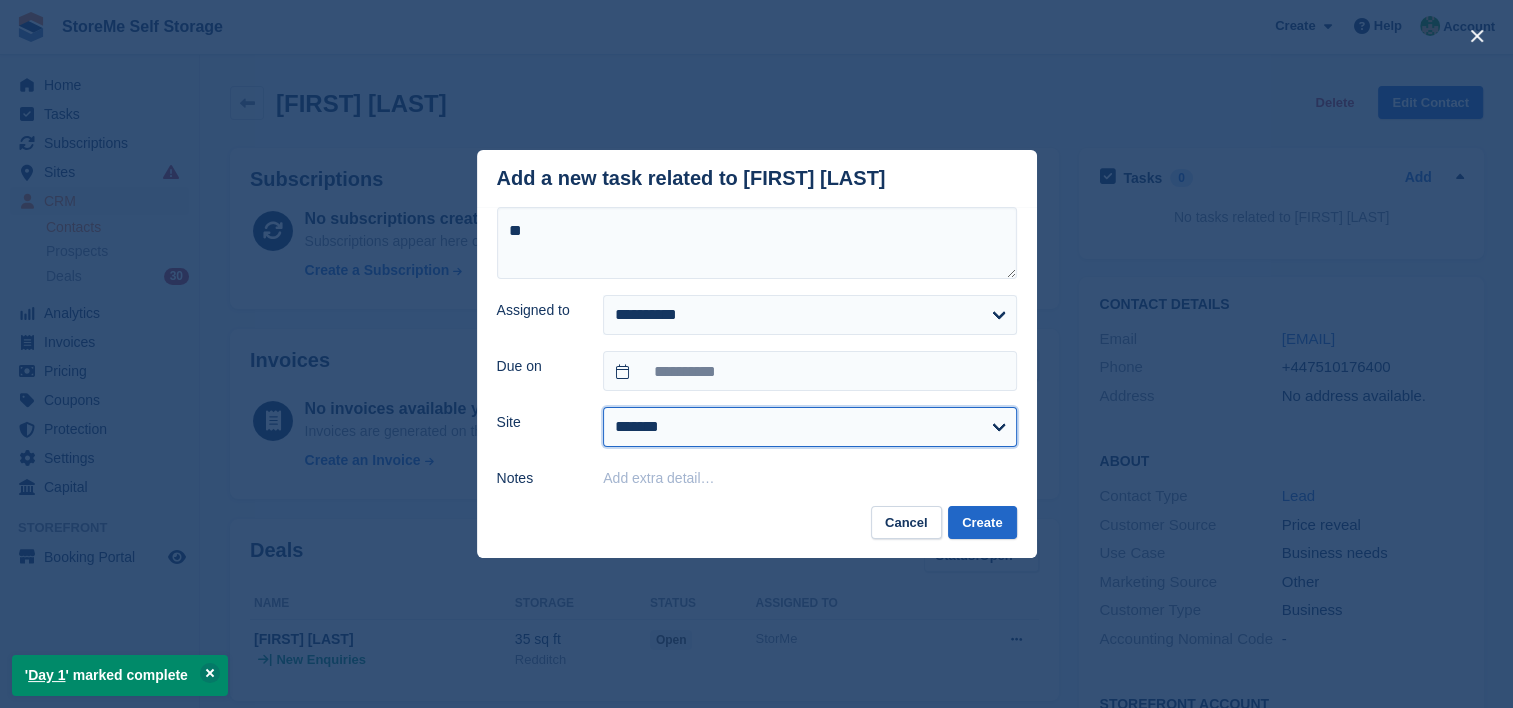 click on "*******
********" at bounding box center [809, 427] 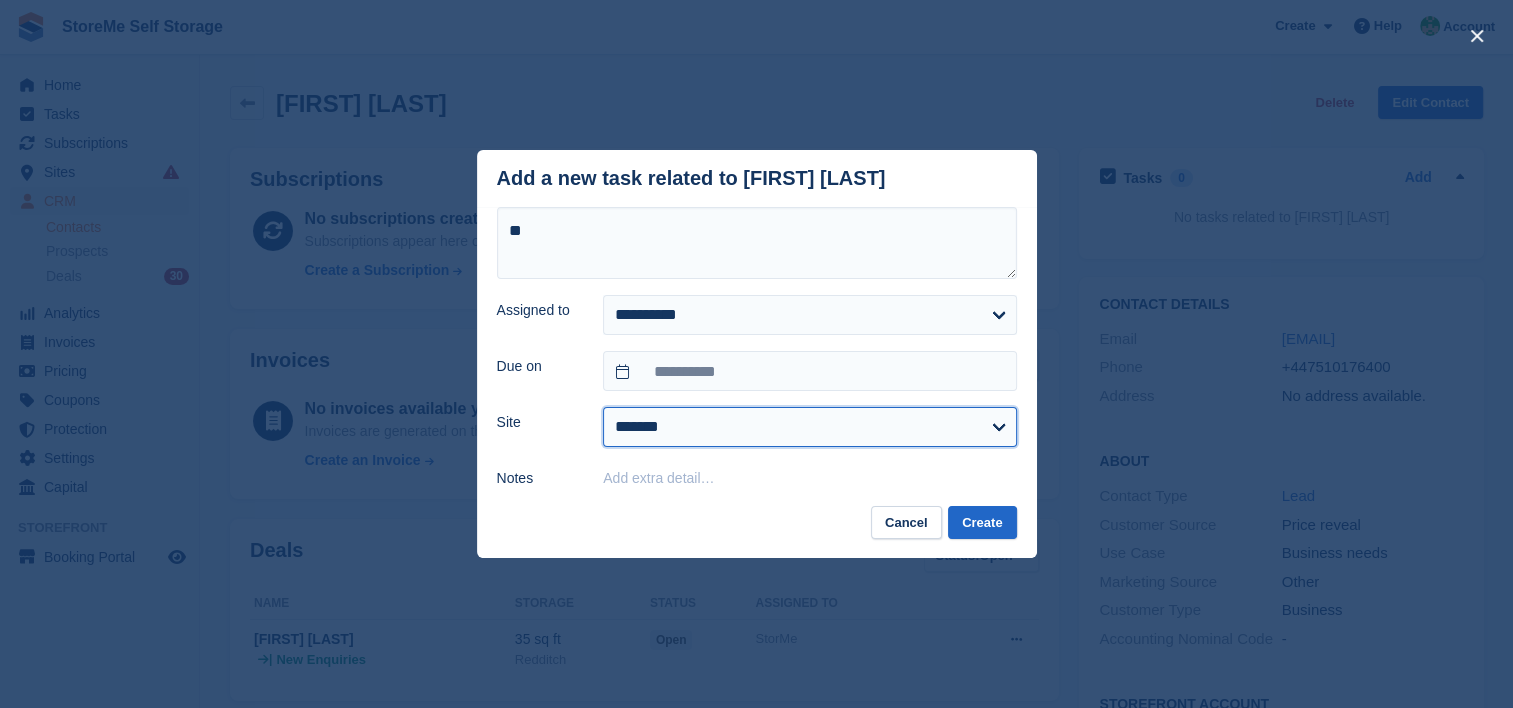 select on "**" 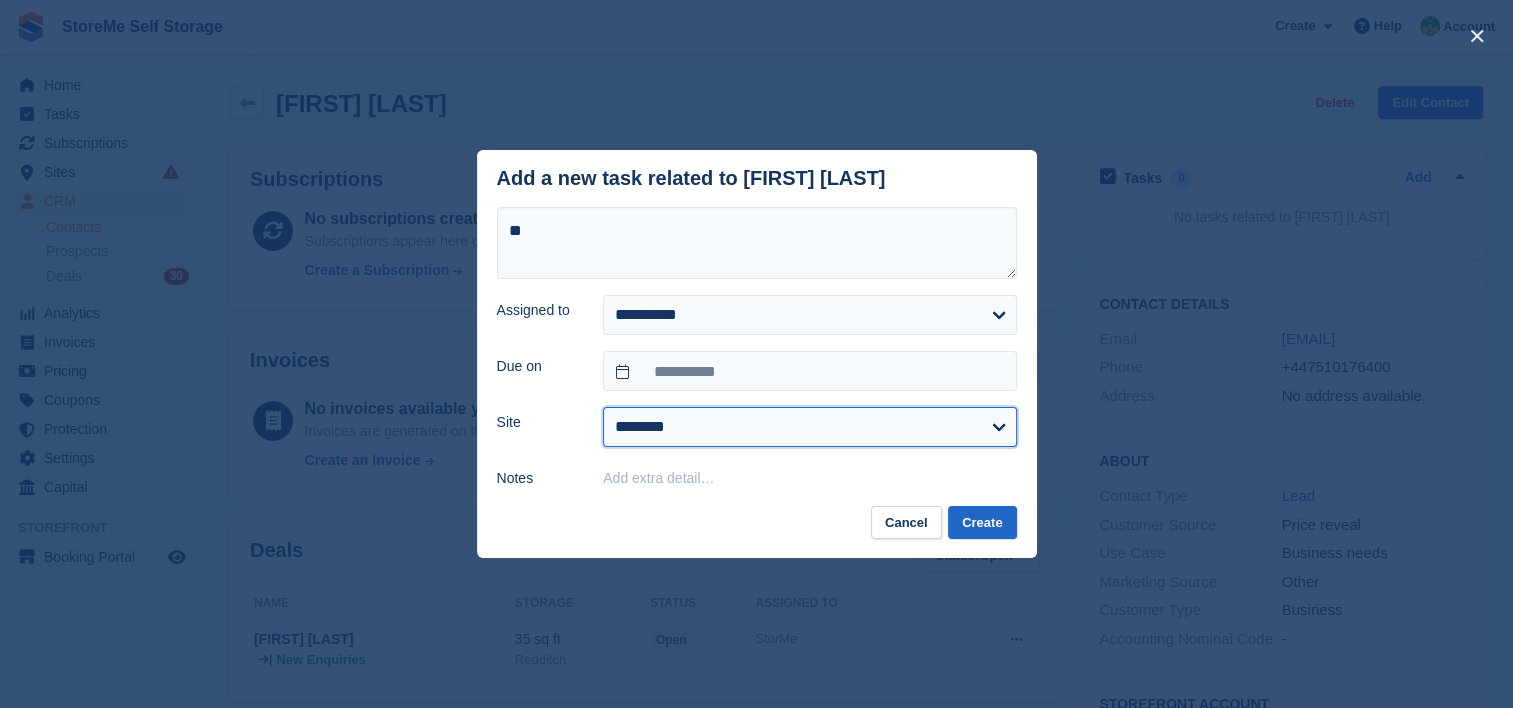 click on "*******
********" at bounding box center [809, 427] 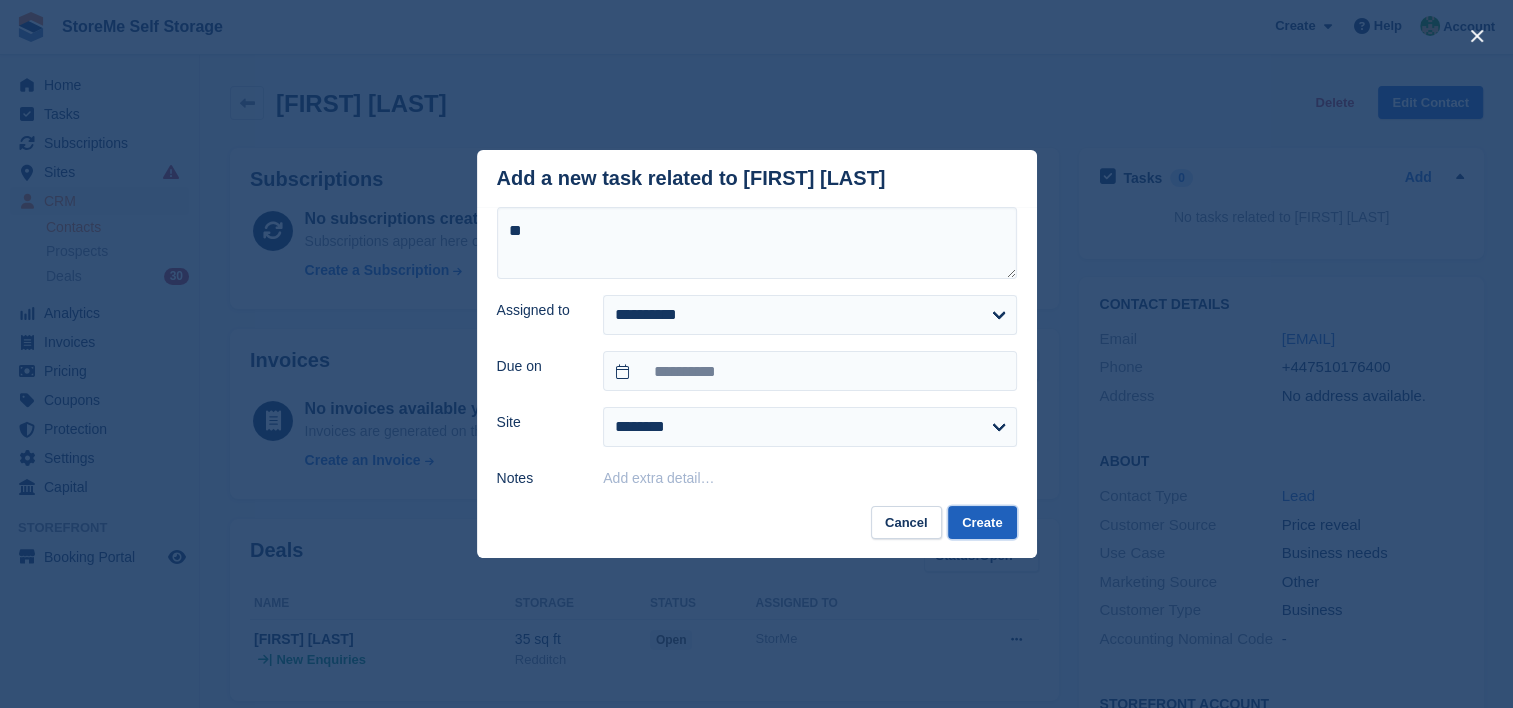 click on "Create" at bounding box center [982, 522] 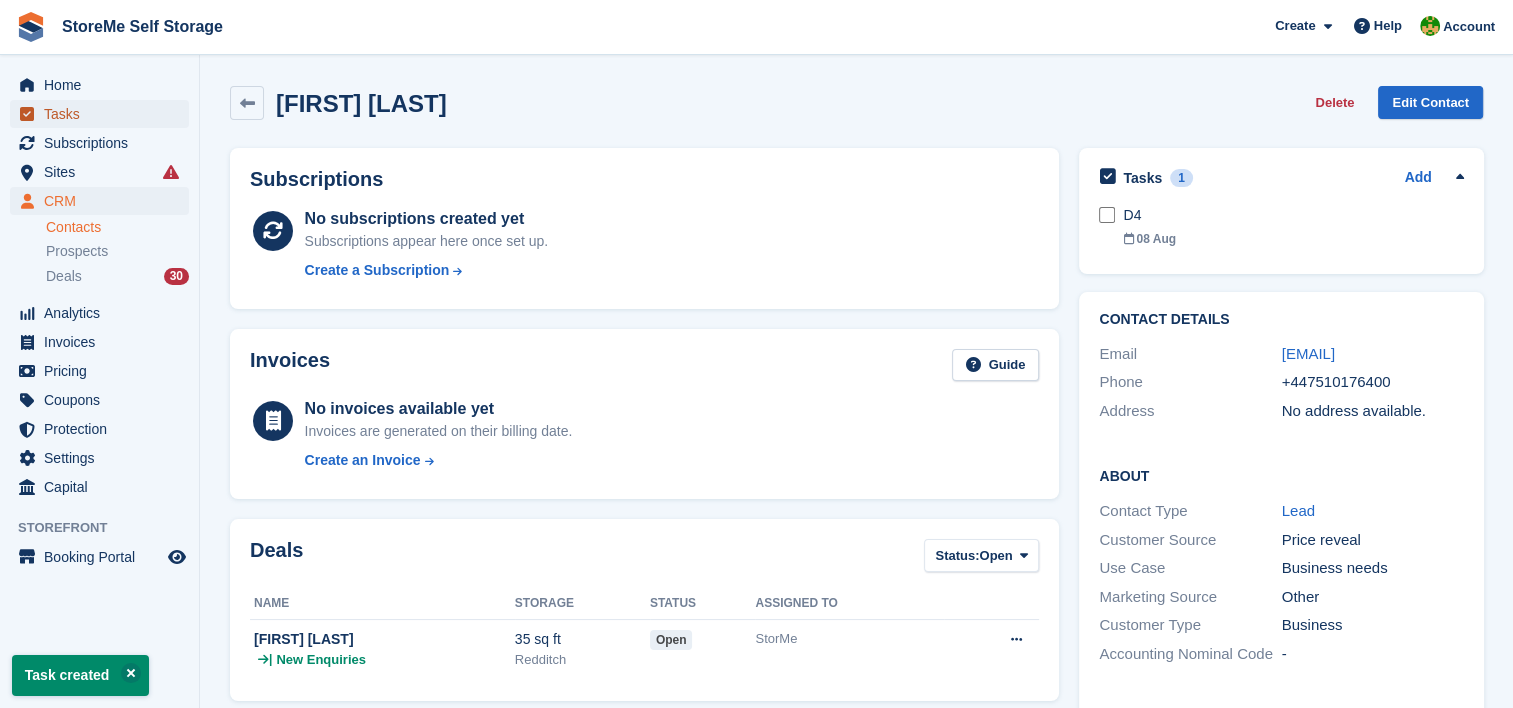 click on "Tasks" at bounding box center (104, 114) 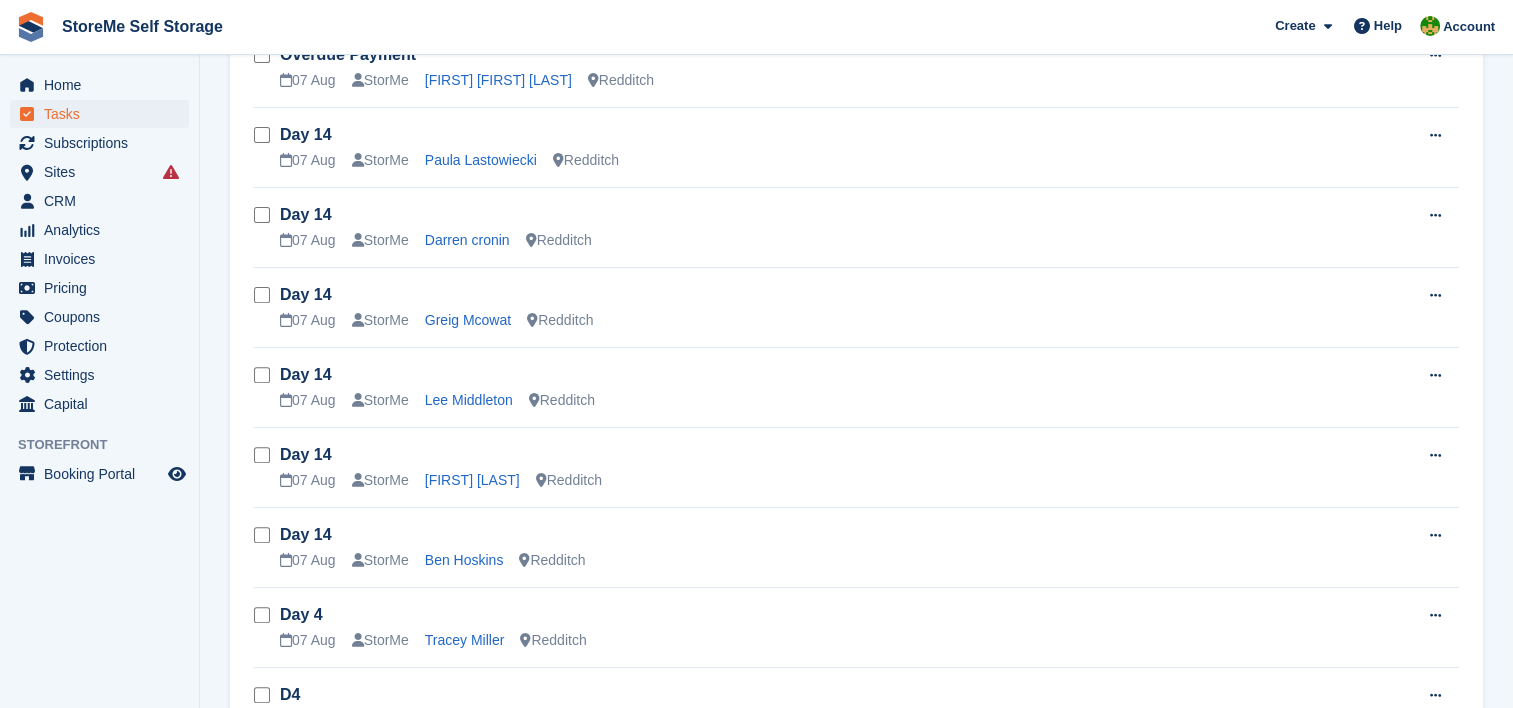 scroll, scrollTop: 56, scrollLeft: 0, axis: vertical 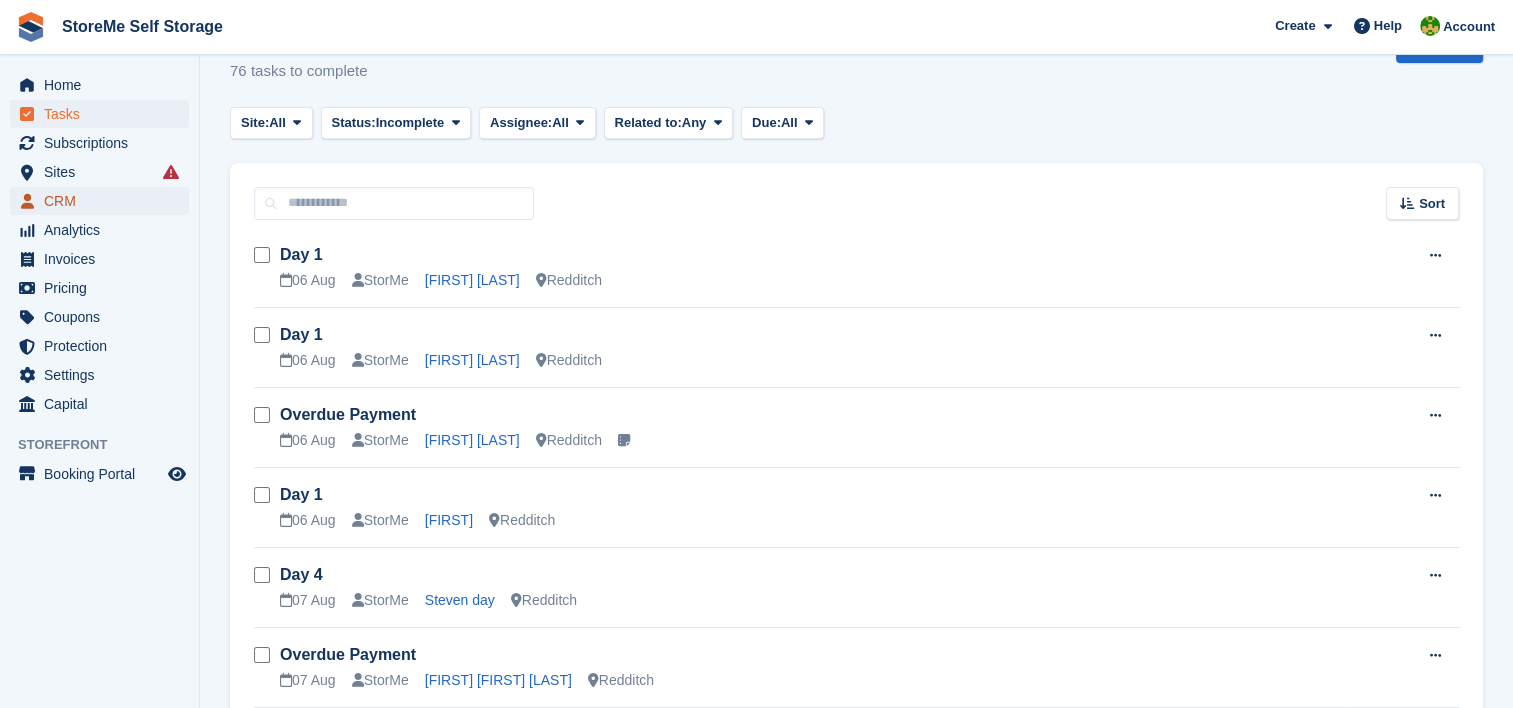 click on "CRM" at bounding box center [104, 201] 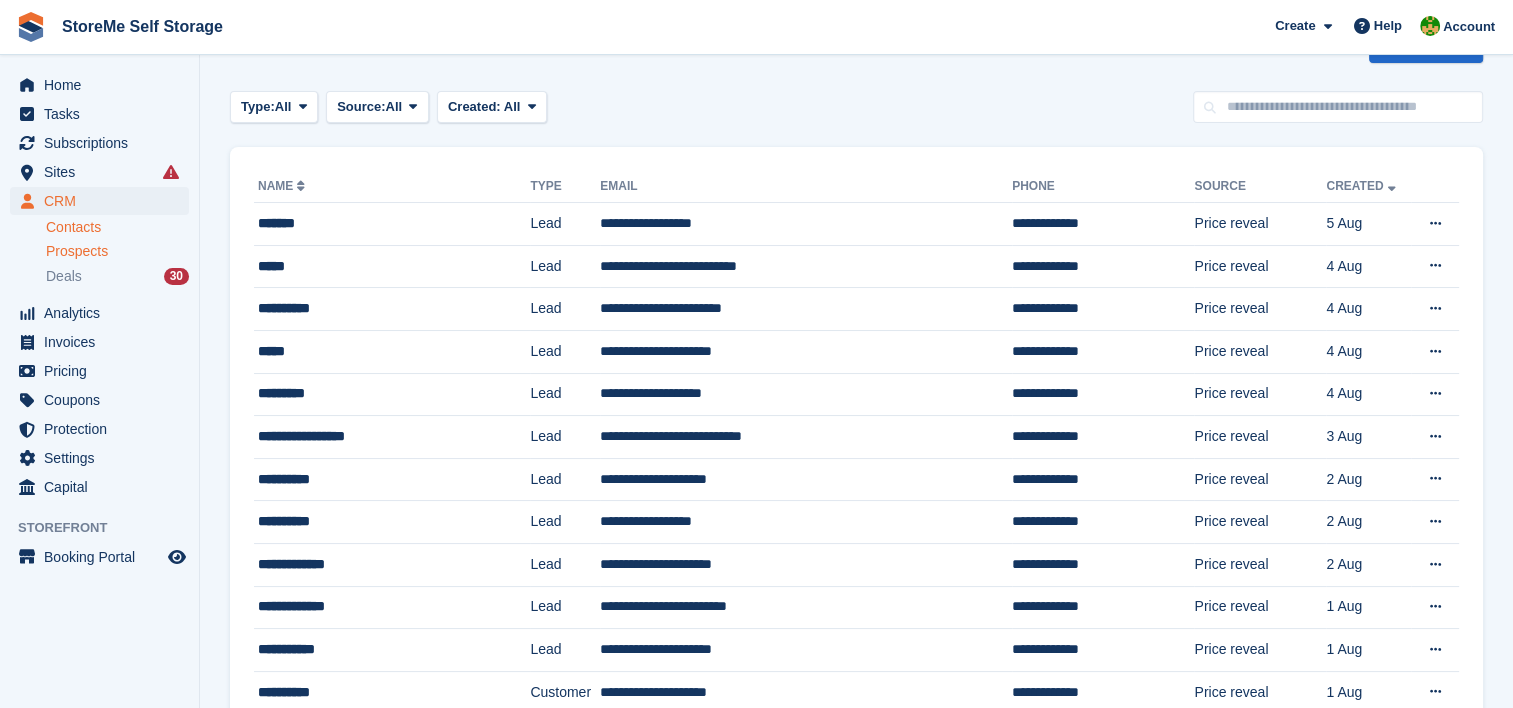 scroll, scrollTop: 0, scrollLeft: 0, axis: both 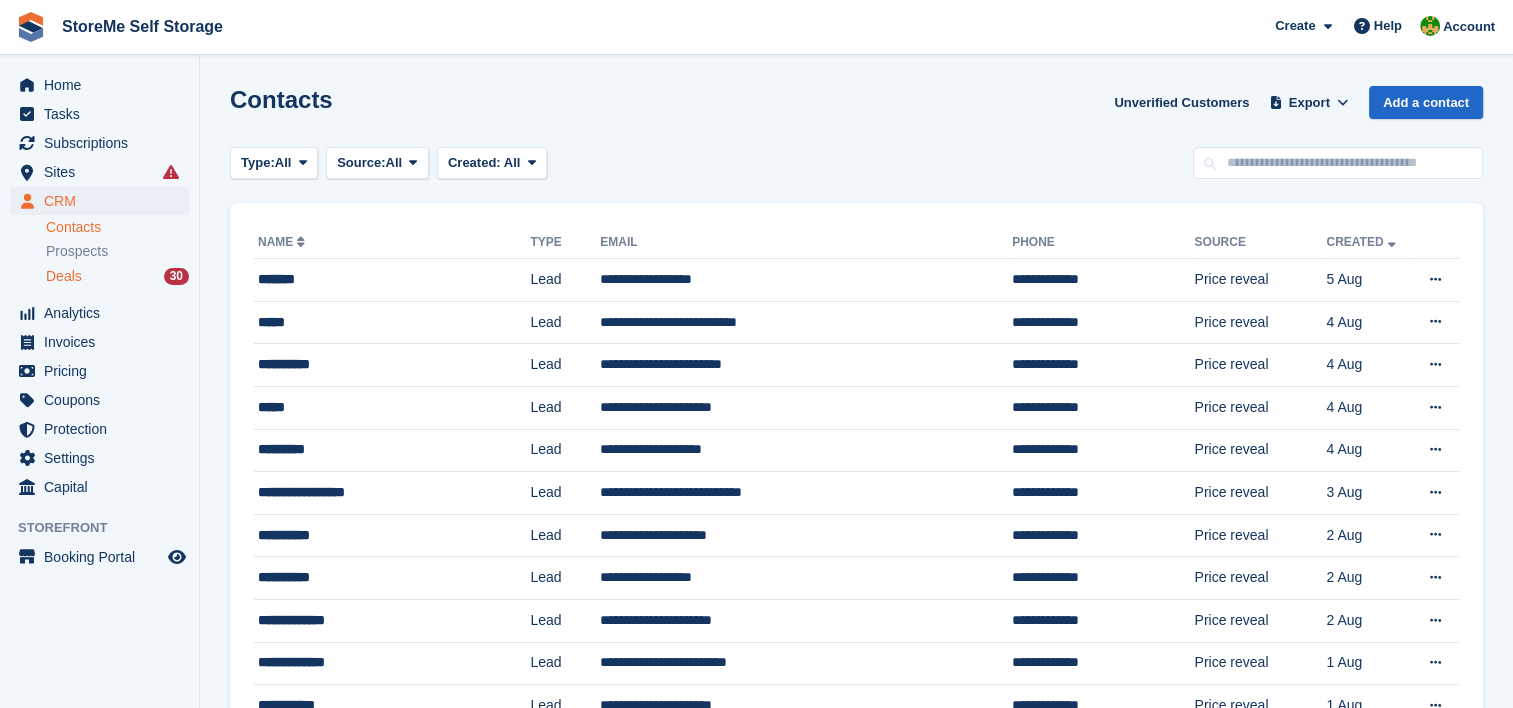 click on "Deals" at bounding box center [64, 276] 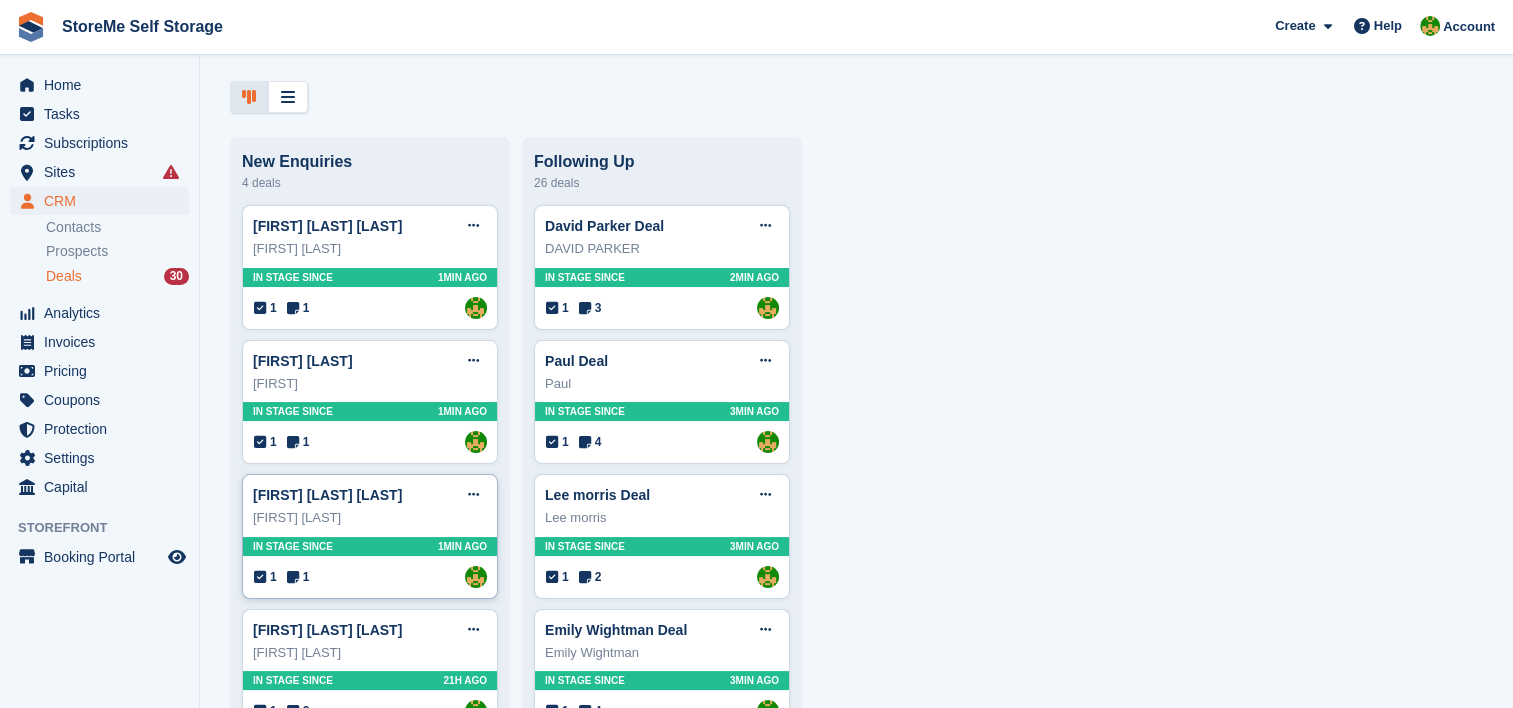 scroll, scrollTop: 100, scrollLeft: 0, axis: vertical 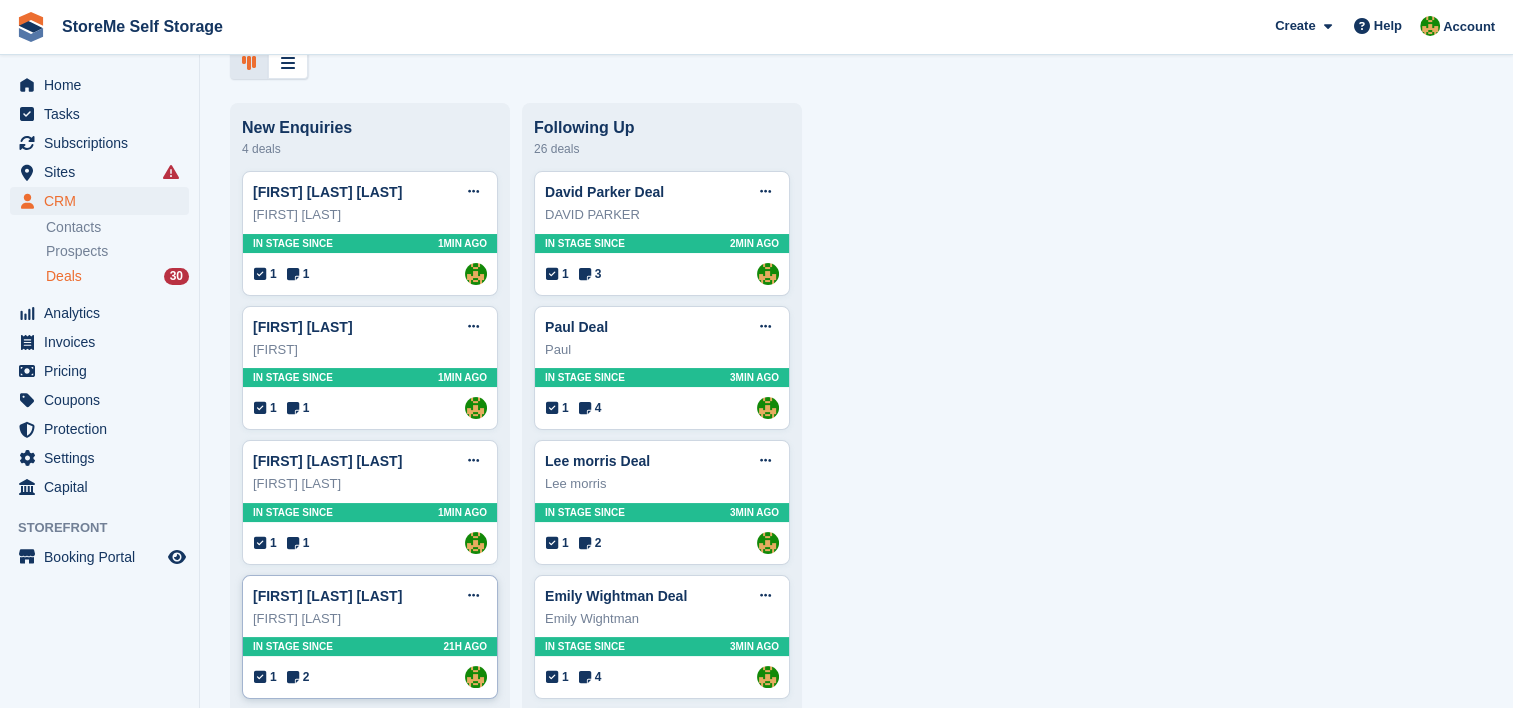 click on "In stage since 21H AGO" at bounding box center (370, 646) 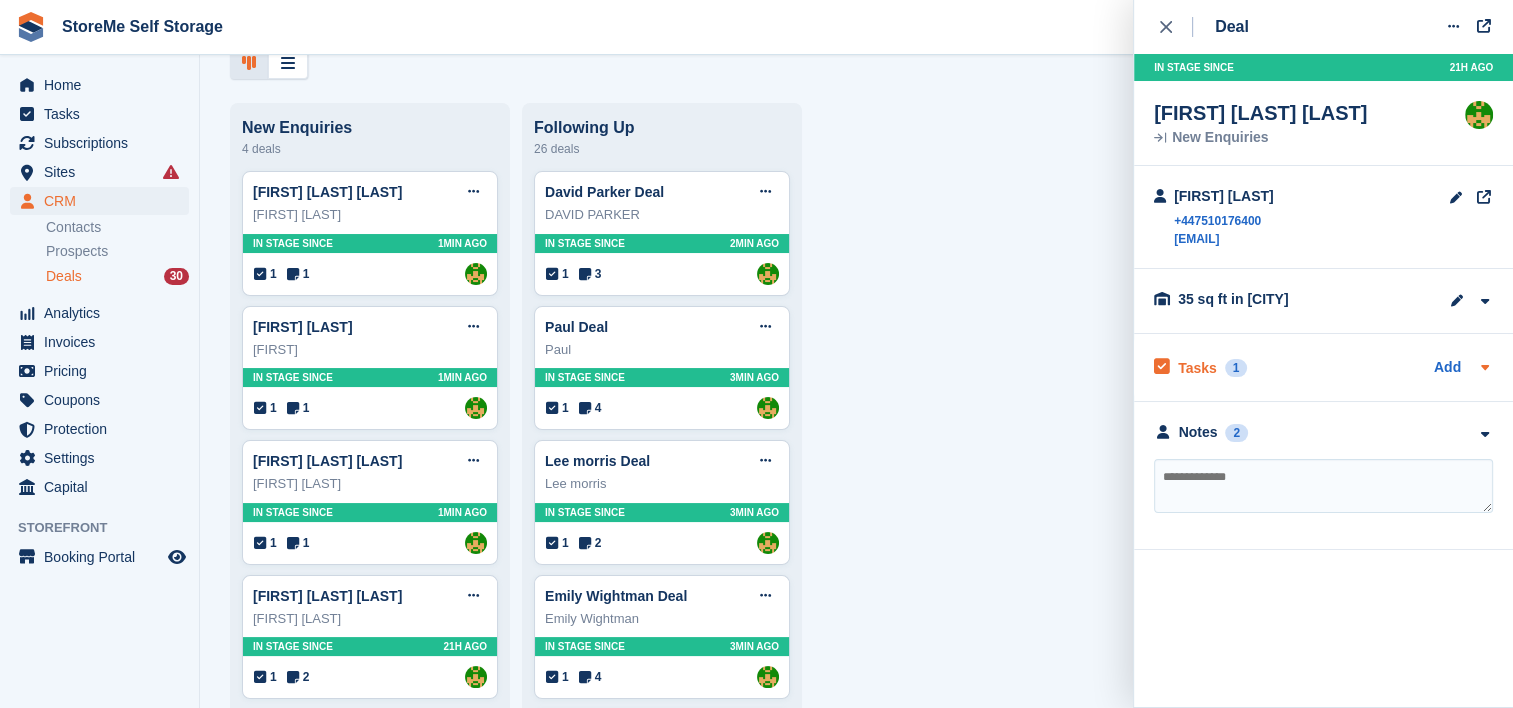 click on "Tasks" at bounding box center (1197, 368) 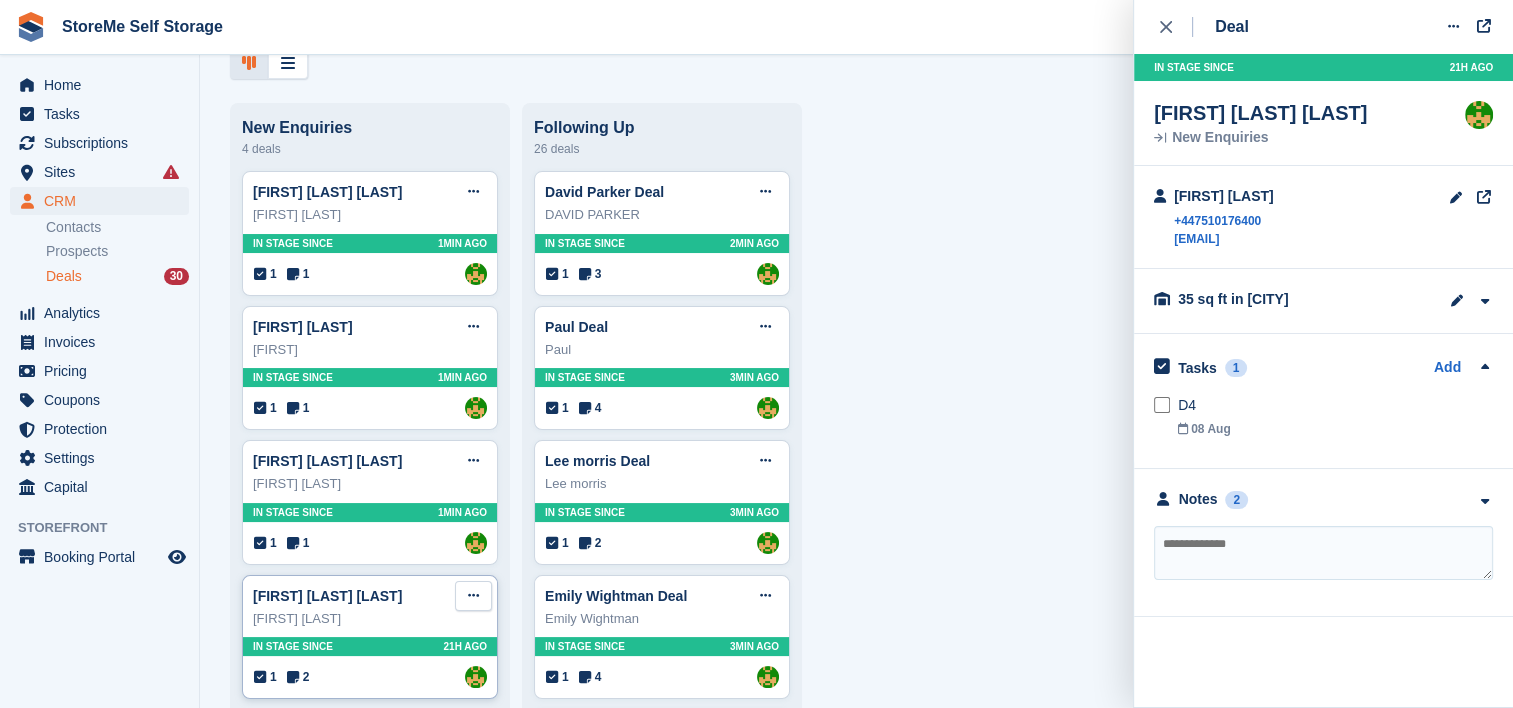 click at bounding box center (473, 596) 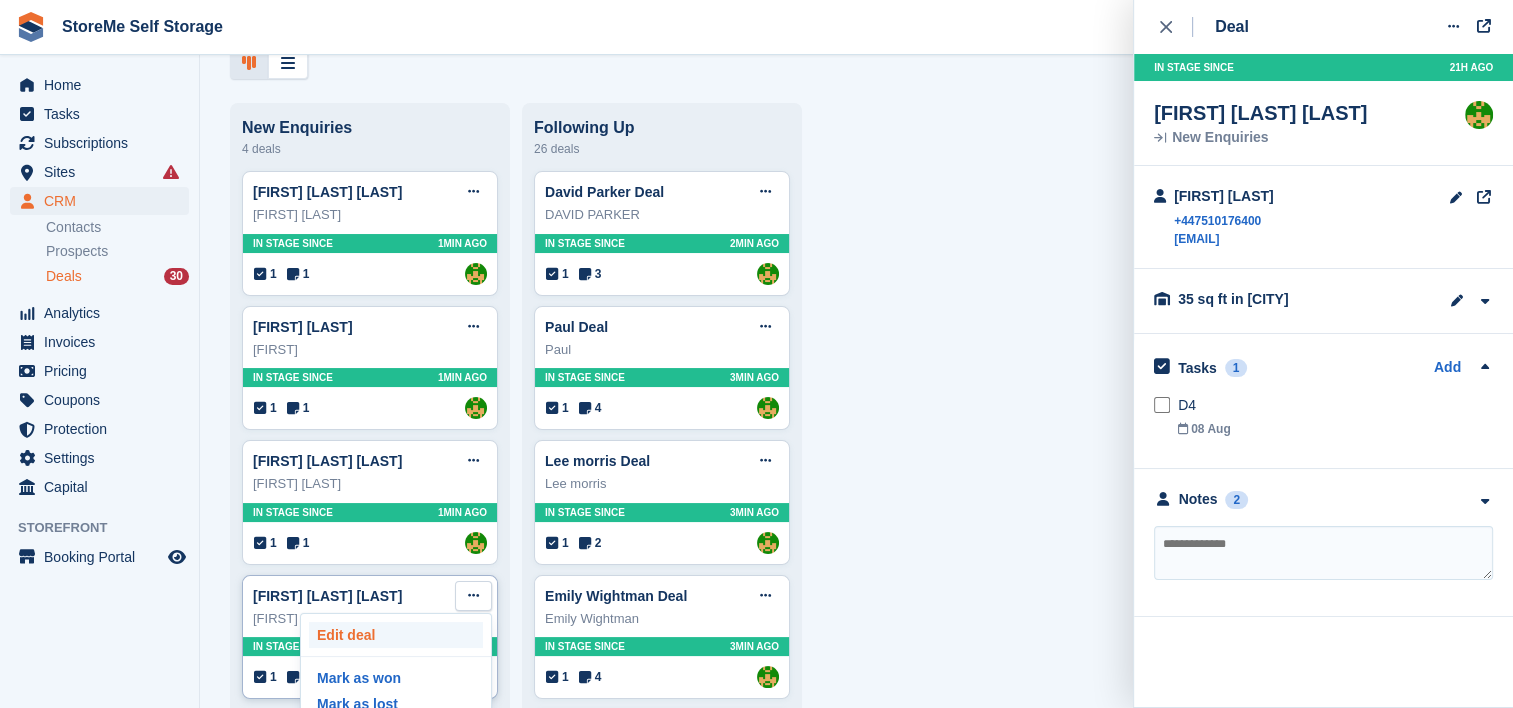 click on "Edit deal" at bounding box center [396, 635] 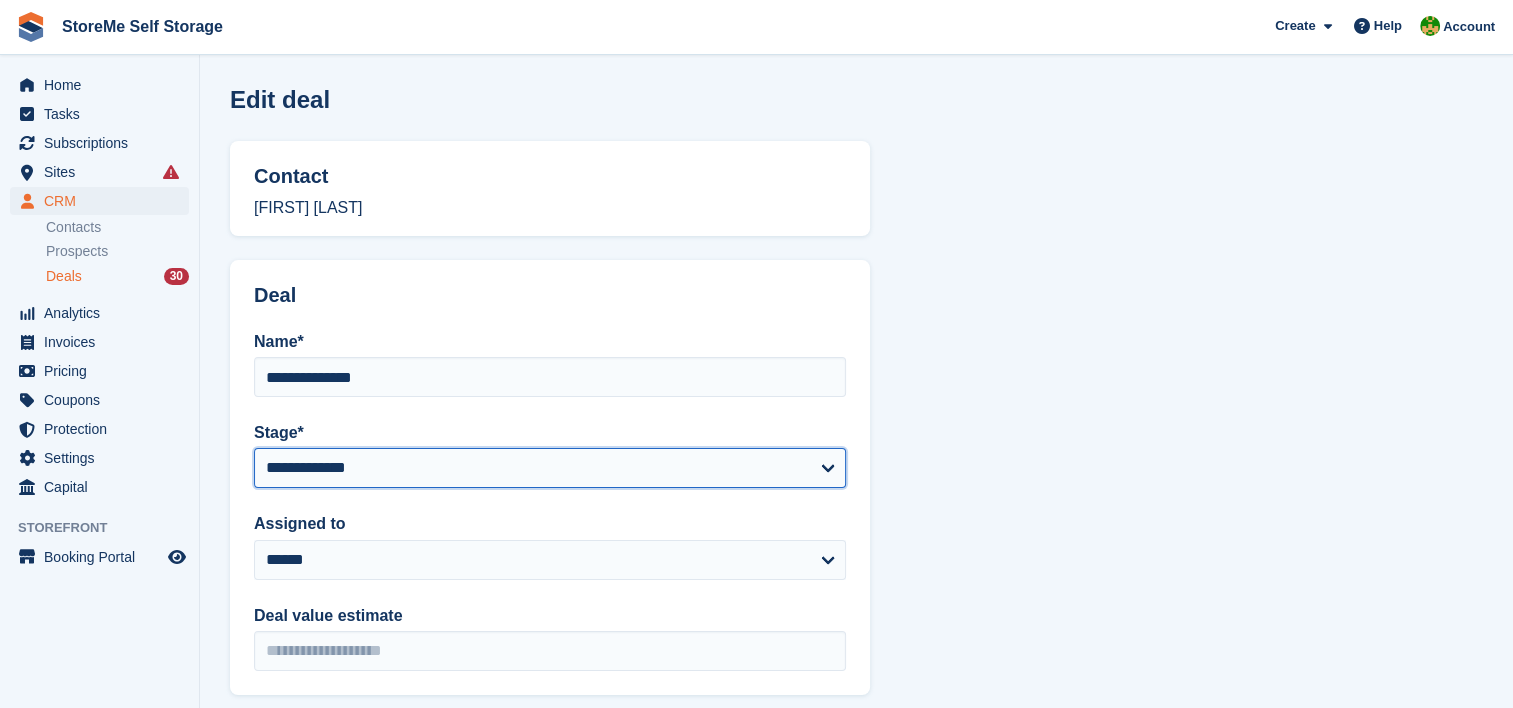 click on "**********" at bounding box center (550, 468) 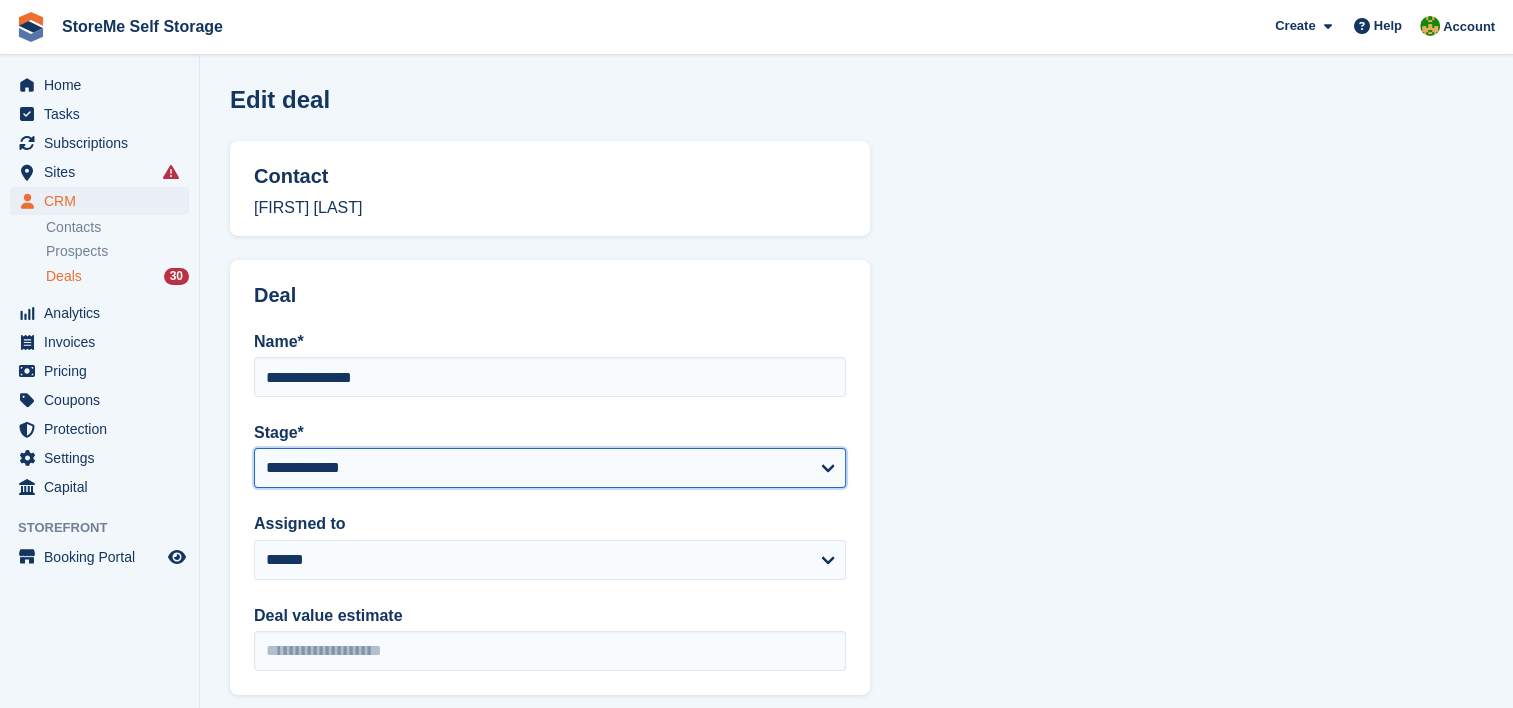 click on "**********" at bounding box center [550, 468] 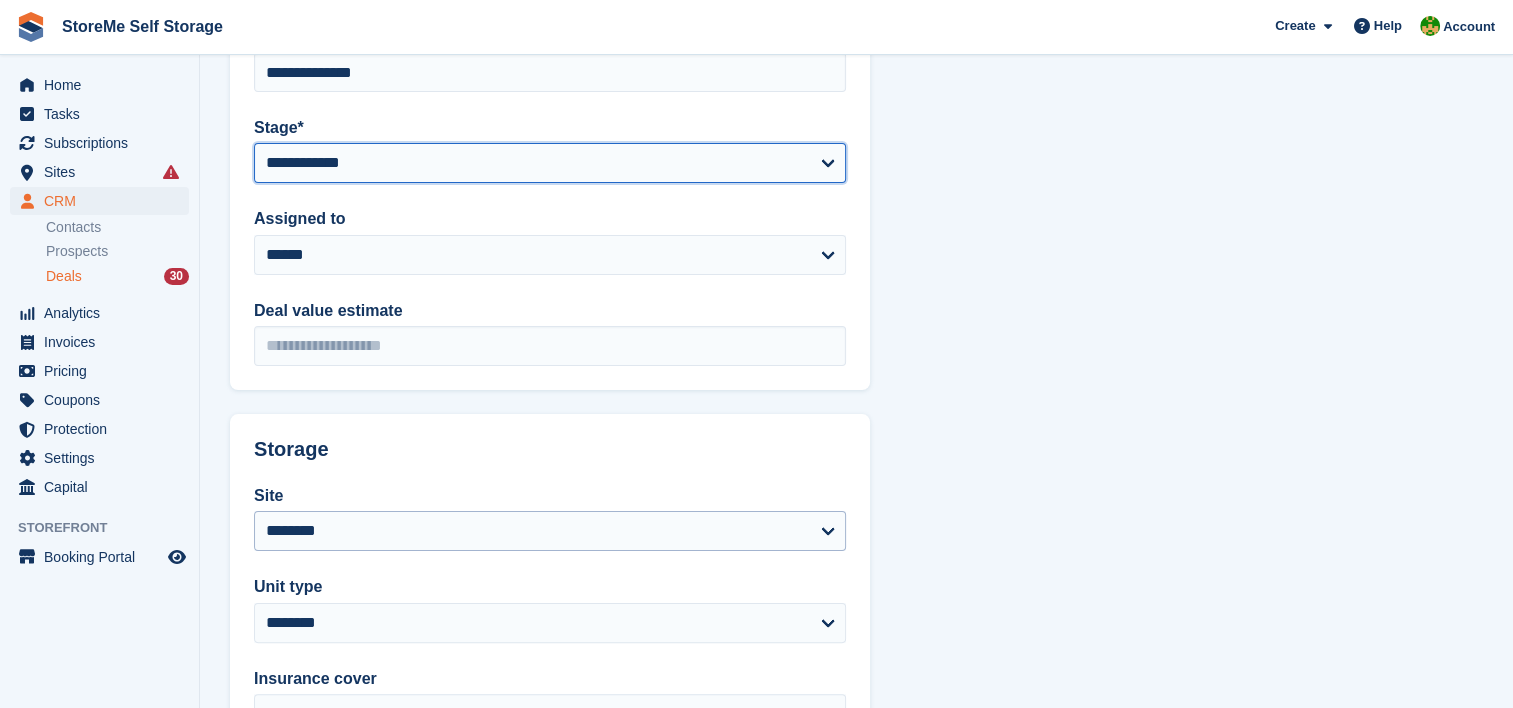 scroll, scrollTop: 564, scrollLeft: 0, axis: vertical 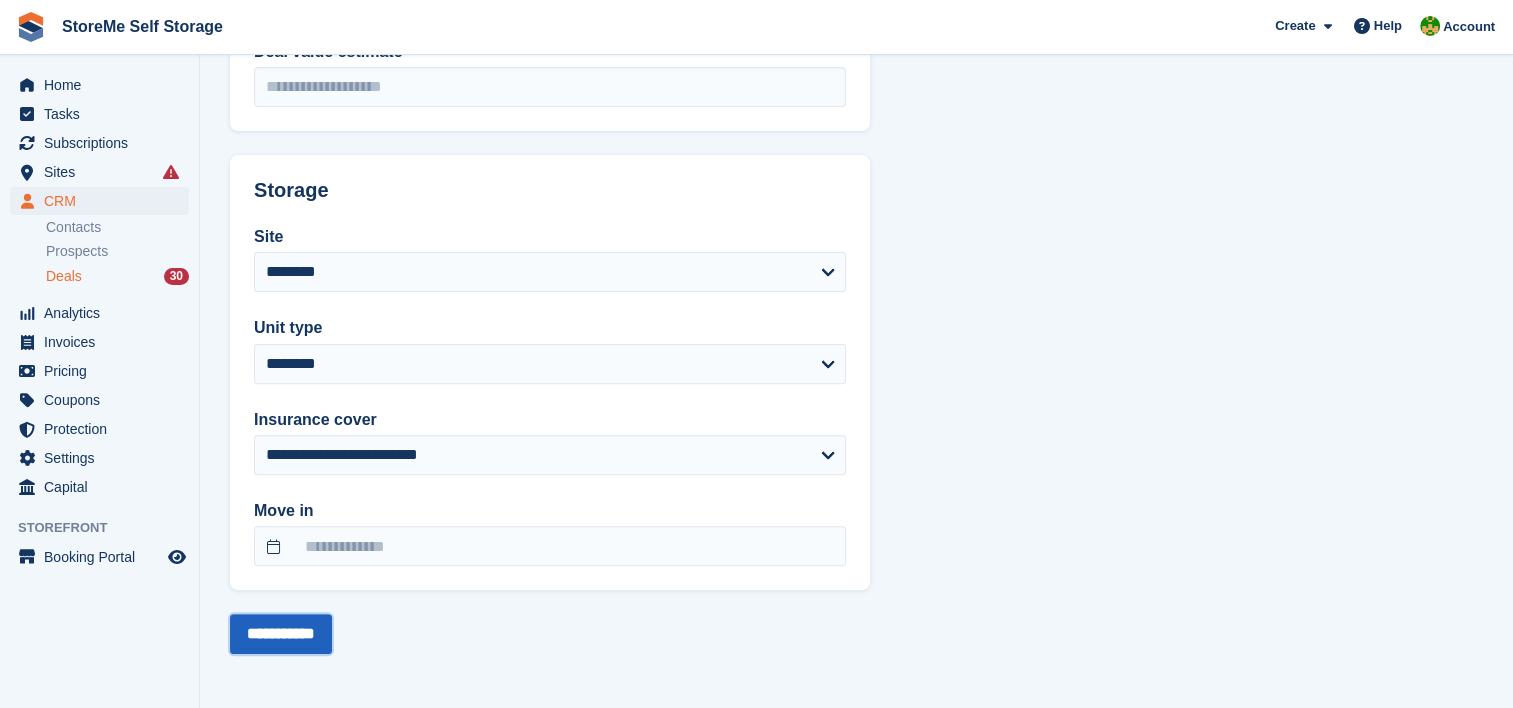 click on "**********" at bounding box center (281, 634) 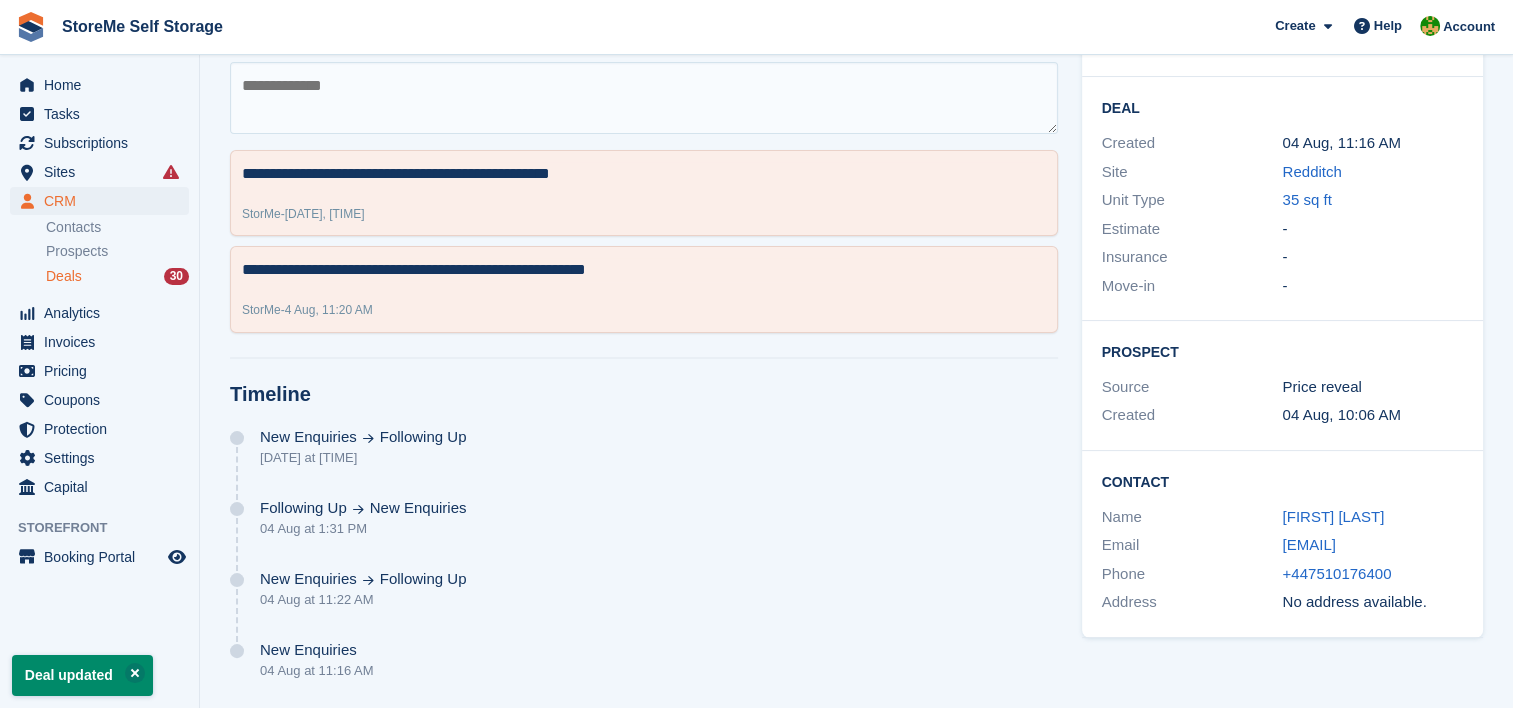 scroll, scrollTop: 0, scrollLeft: 0, axis: both 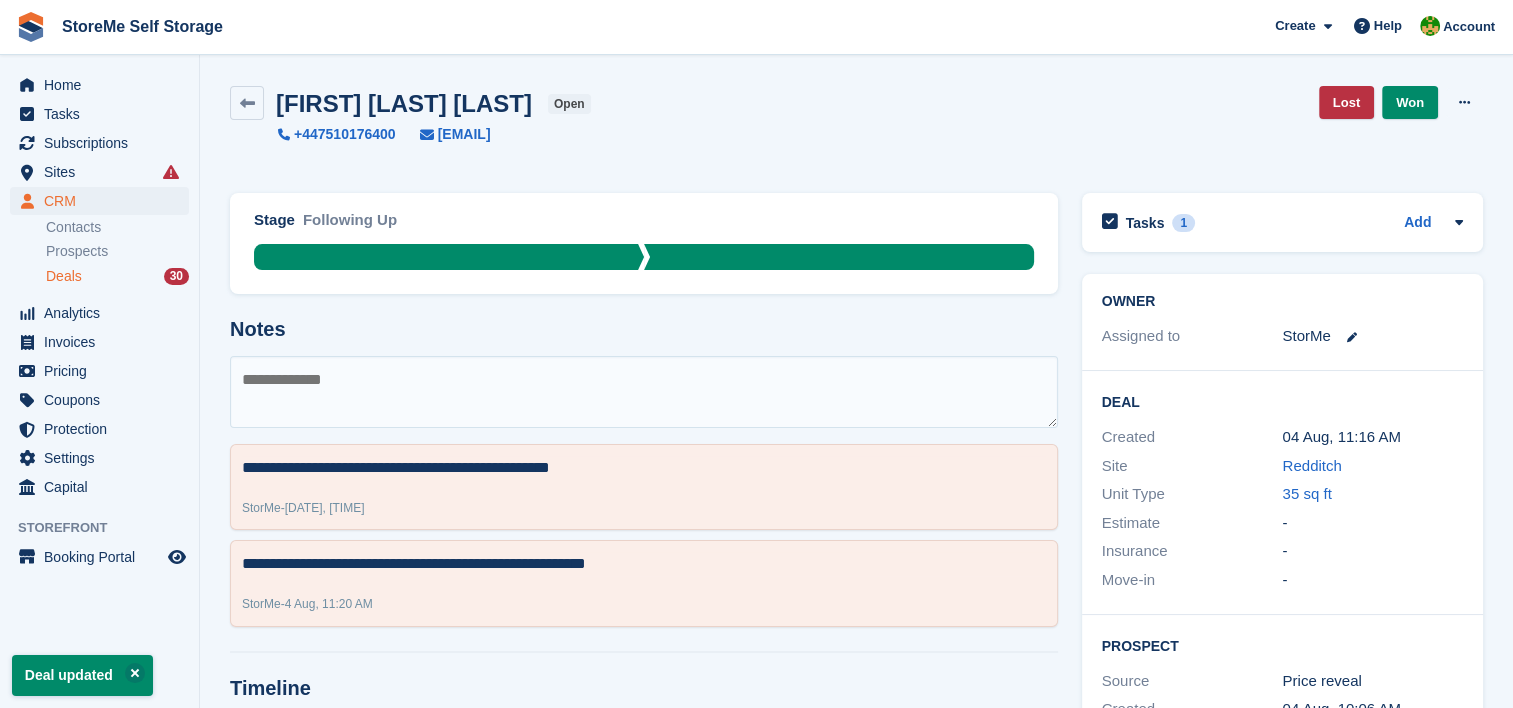 click on "Deals" at bounding box center (64, 276) 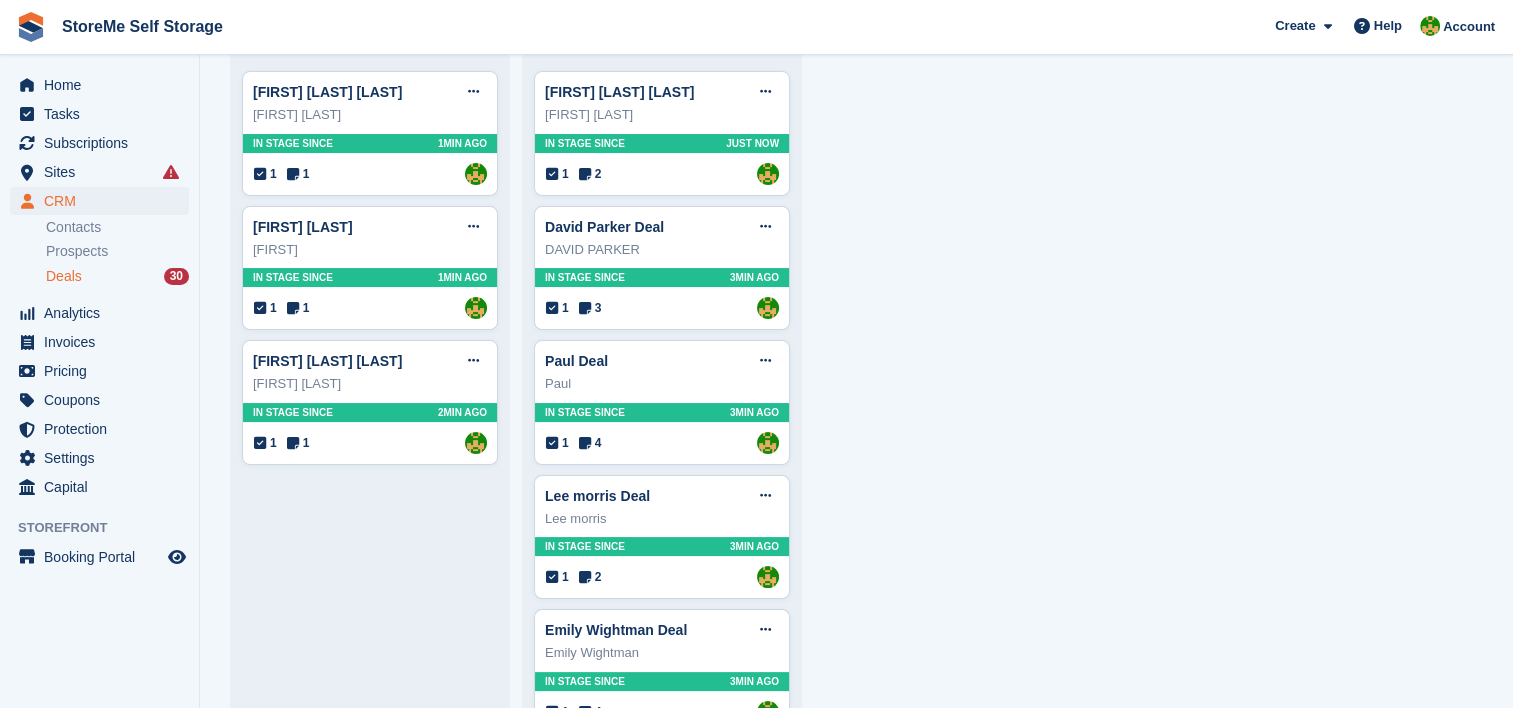 scroll, scrollTop: 0, scrollLeft: 0, axis: both 